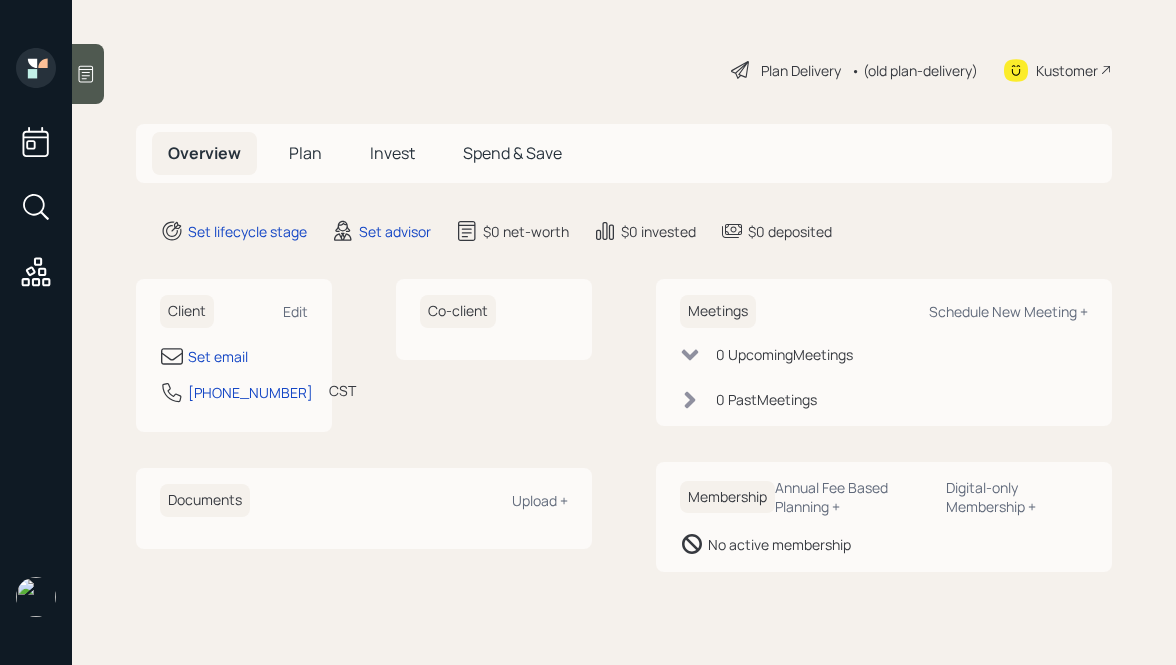 scroll, scrollTop: 0, scrollLeft: 0, axis: both 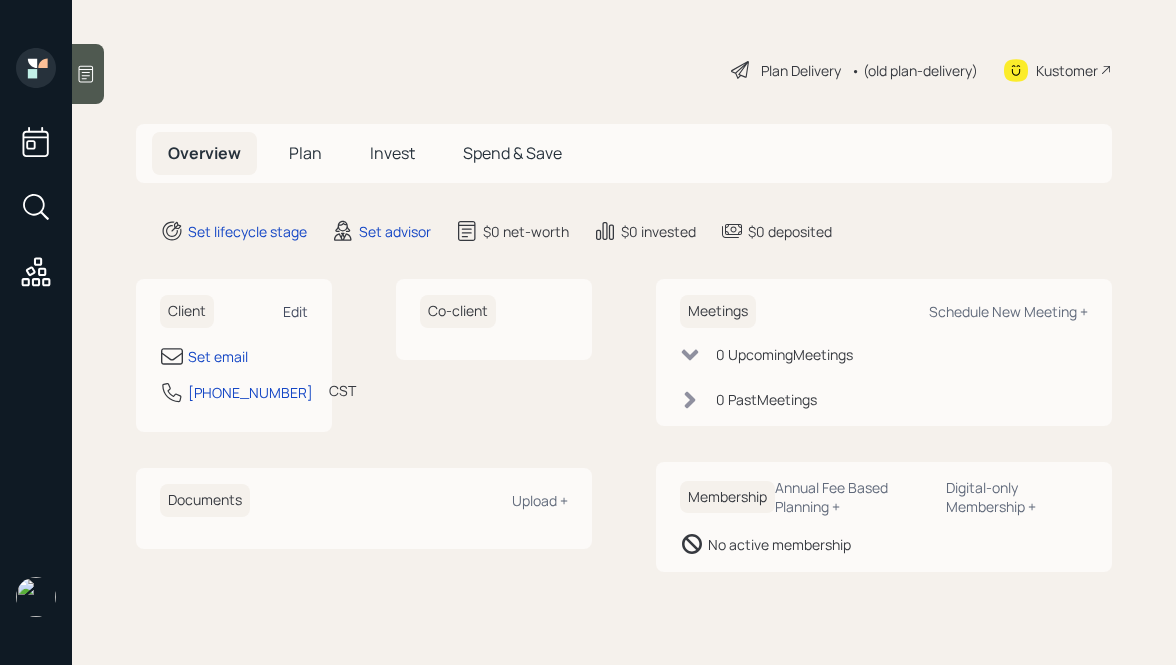 click on "Edit" at bounding box center [295, 311] 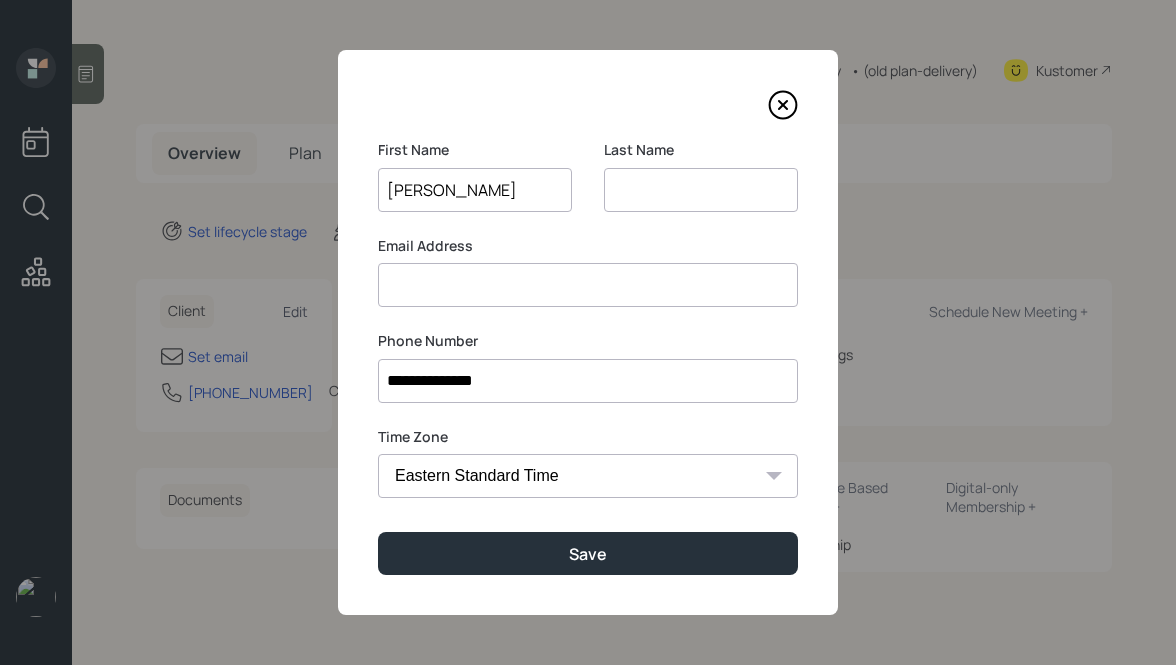 type on "Robert" 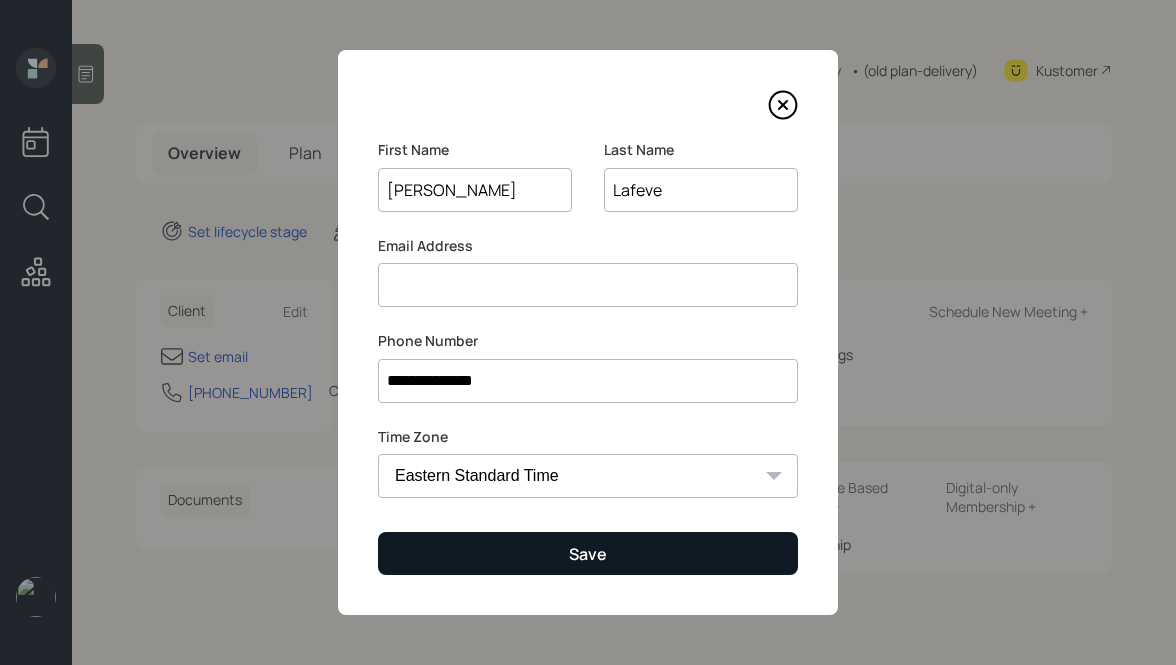 type on "Lafeve" 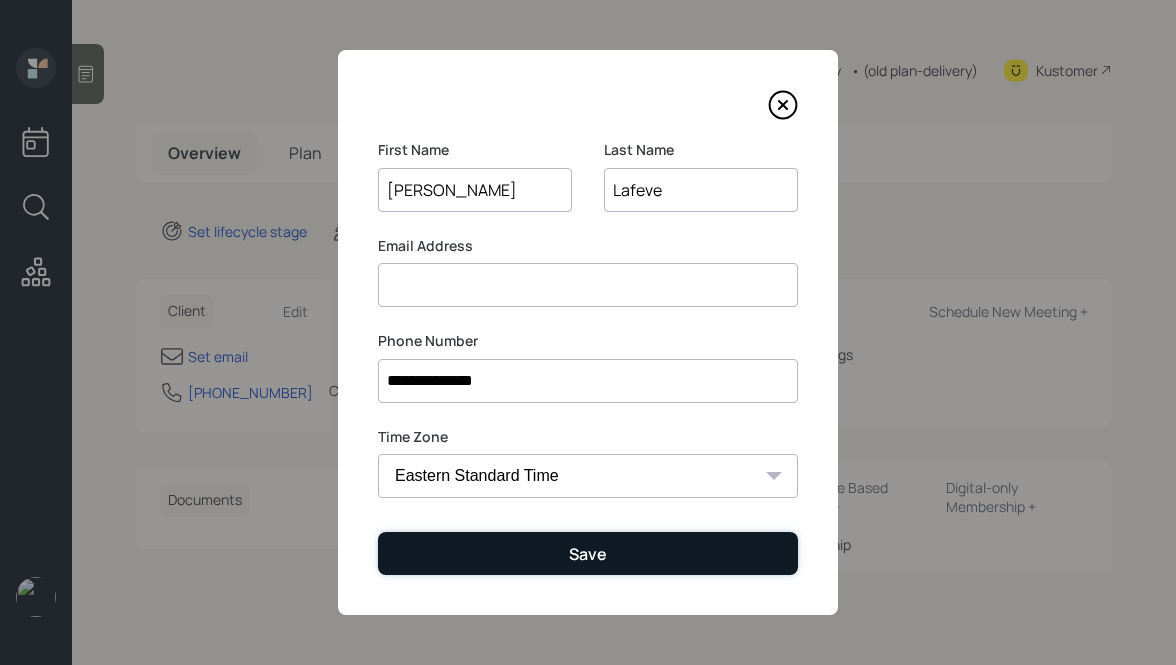 click on "Save" at bounding box center [588, 553] 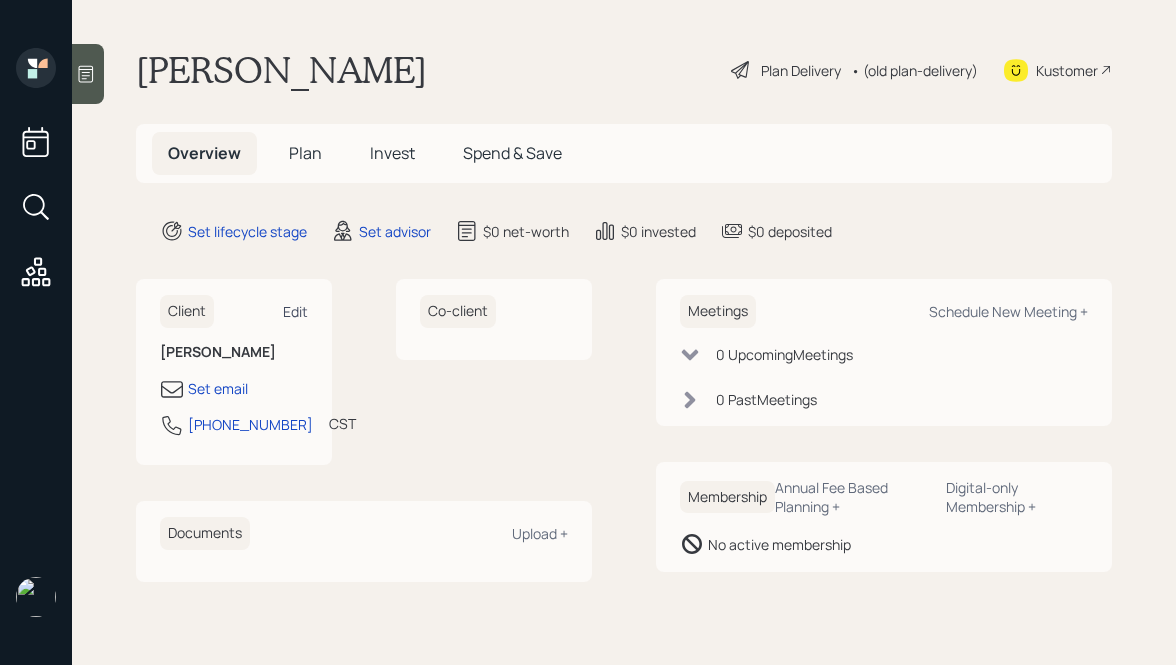 click on "Edit" at bounding box center (295, 311) 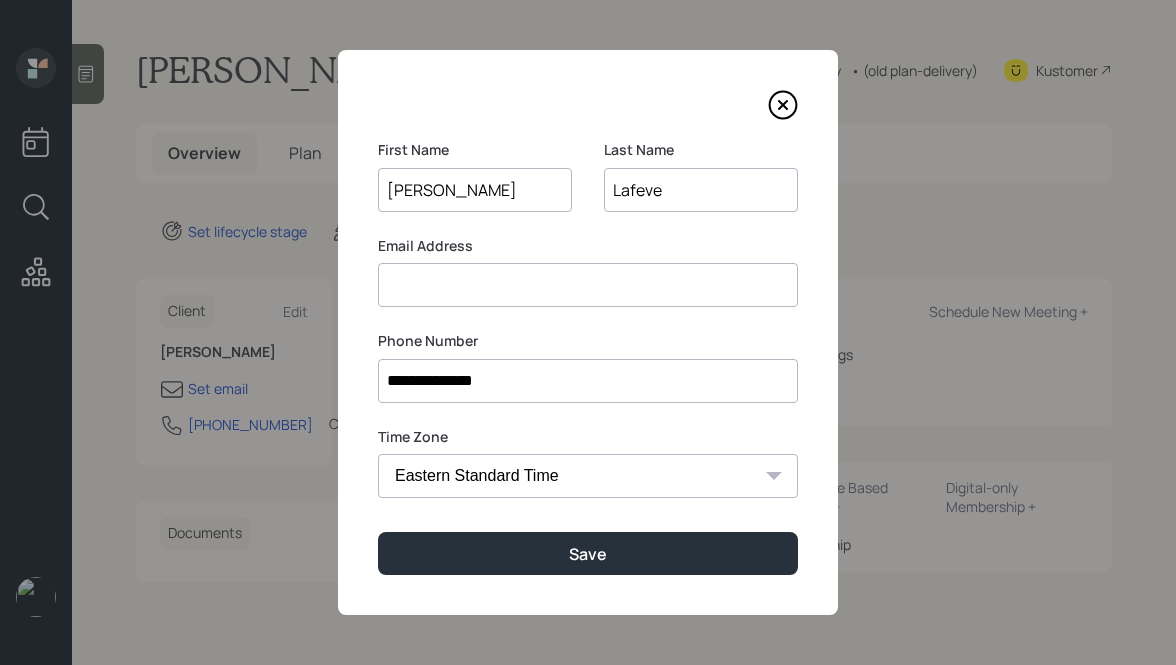 click at bounding box center (588, 285) 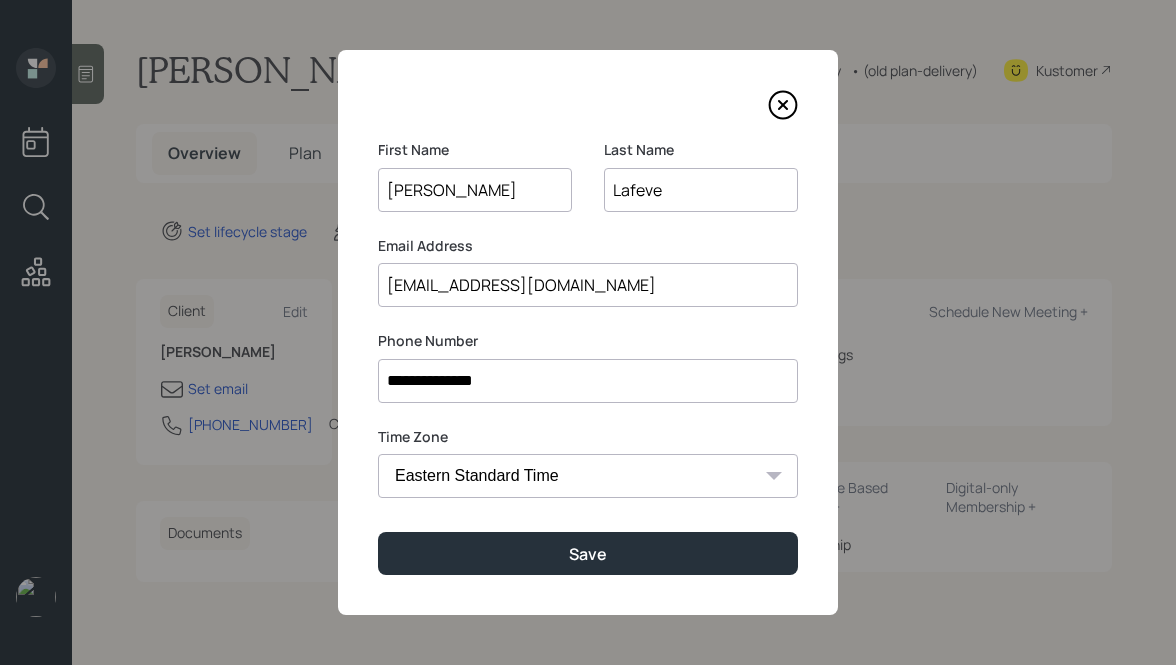 type on "[EMAIL_ADDRESS][DOMAIN_NAME]" 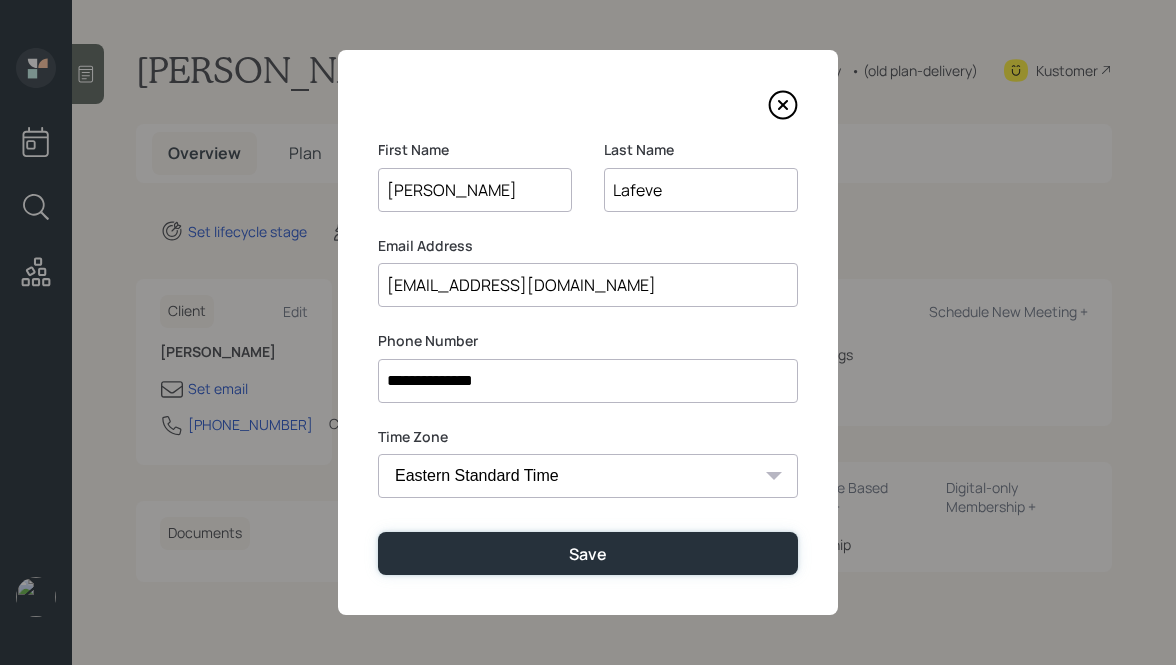 type 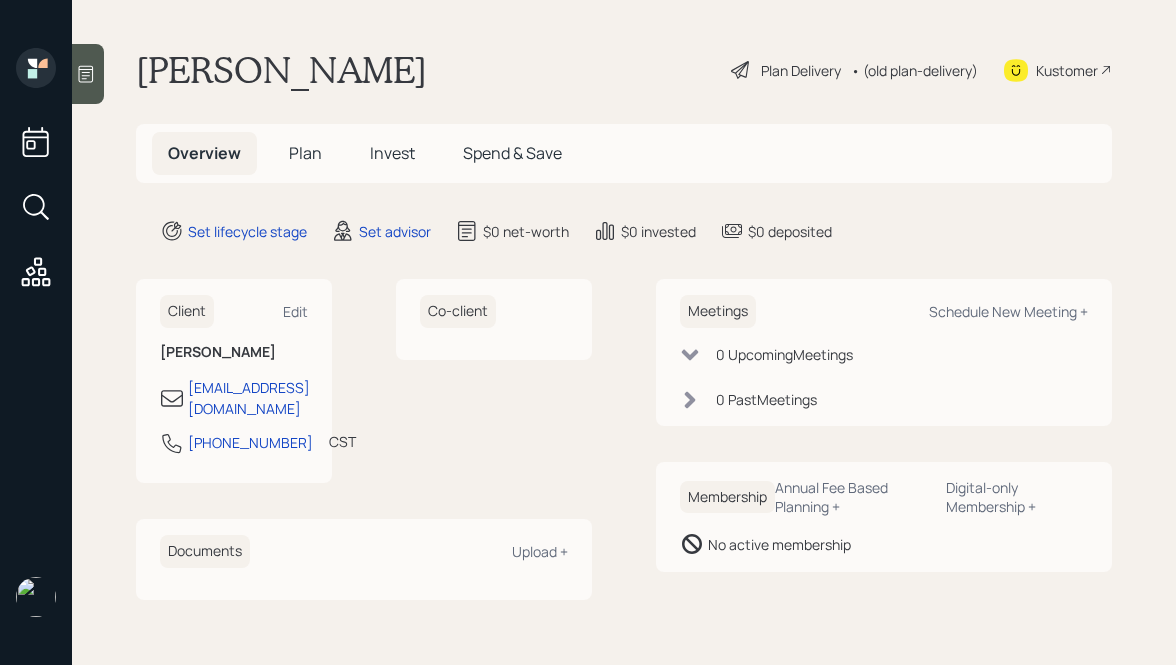 click 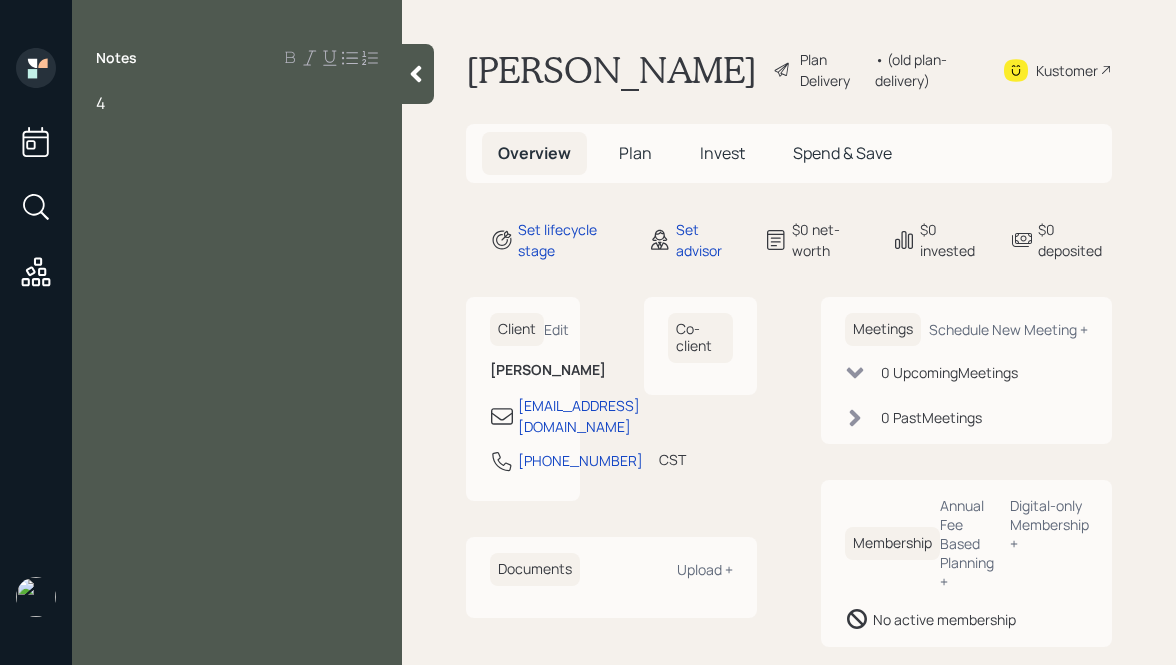 type 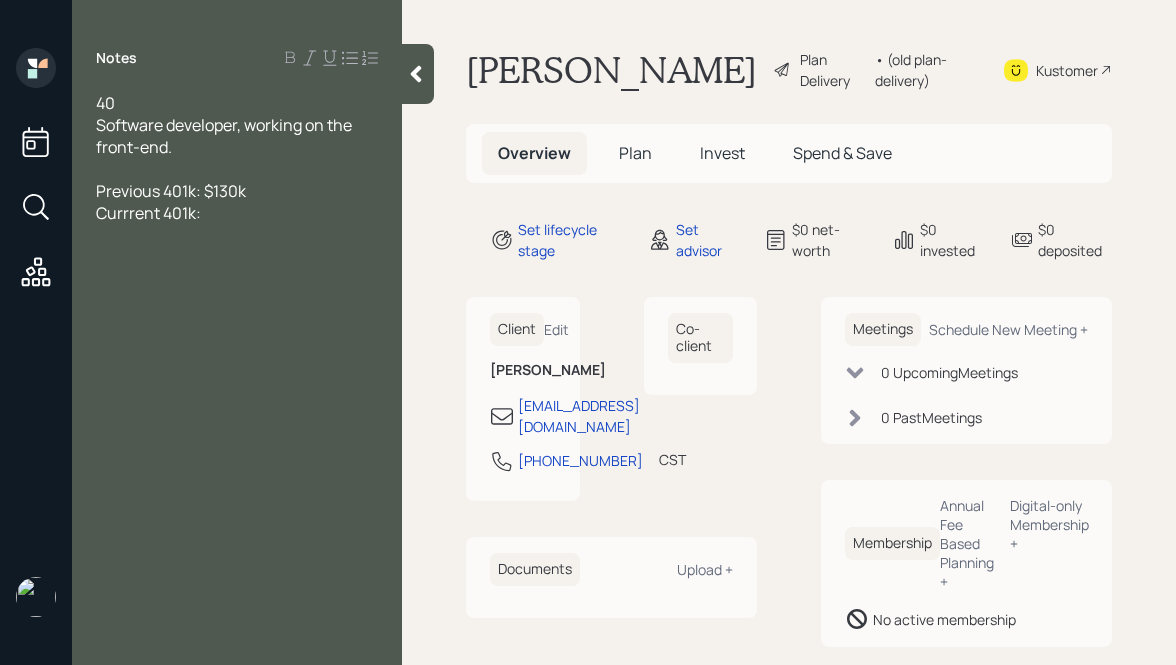 click on "Currrent 401k:" at bounding box center (148, 213) 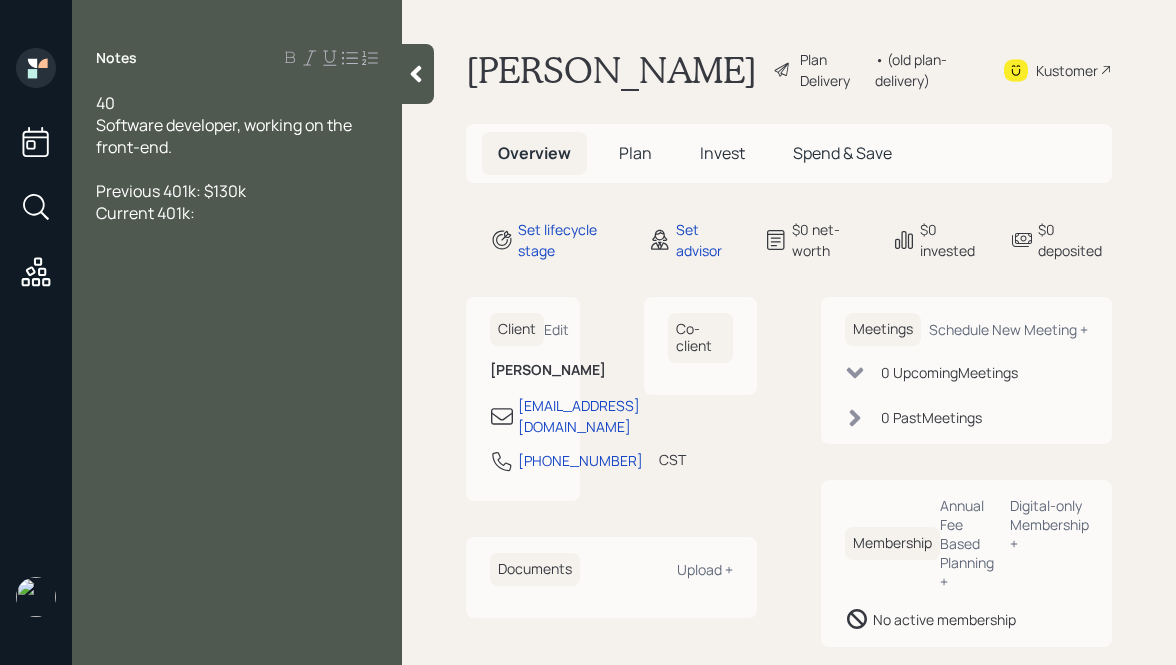 click on "Current 401k:" at bounding box center (237, 213) 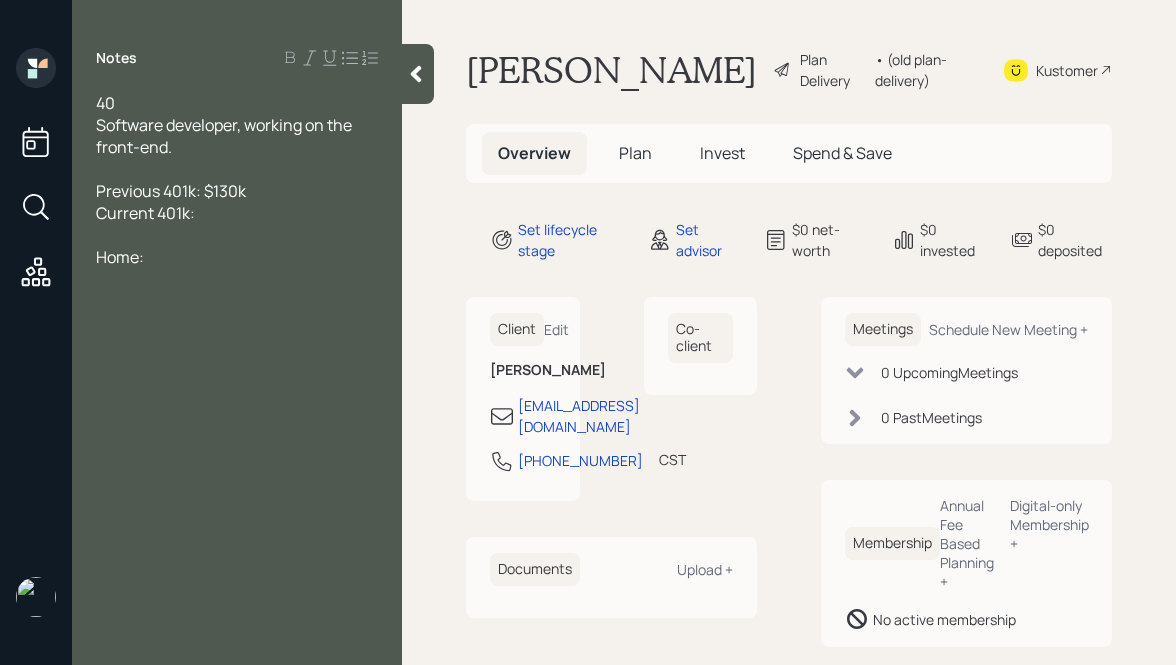 click at bounding box center [237, 169] 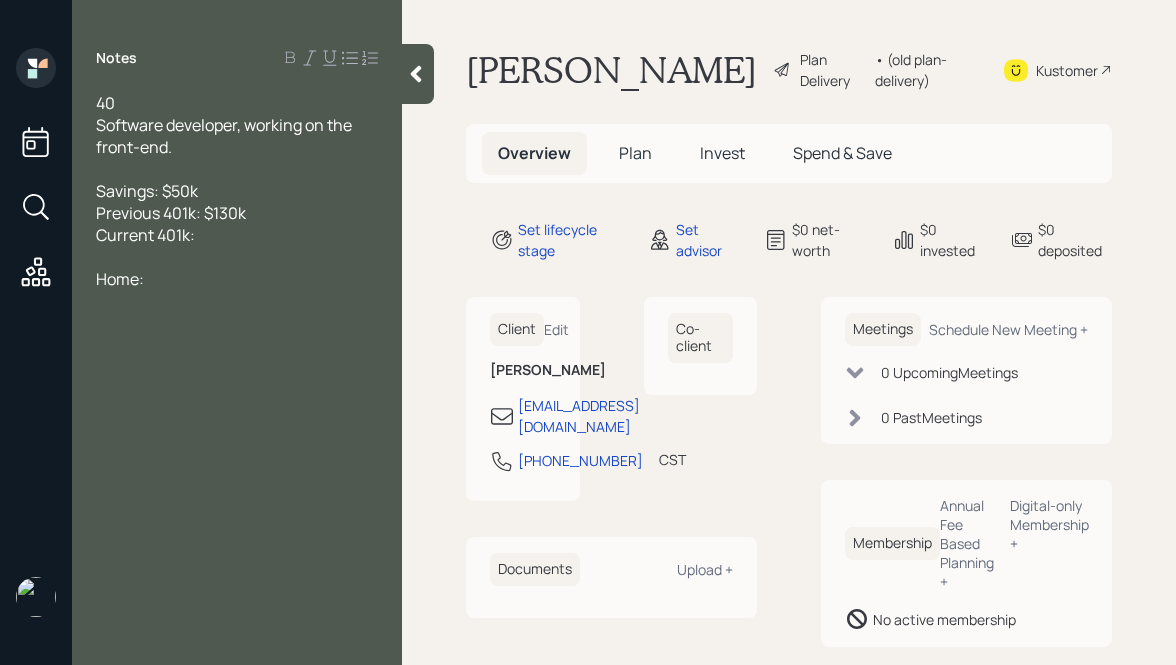 click on "Current 401k:" at bounding box center [237, 235] 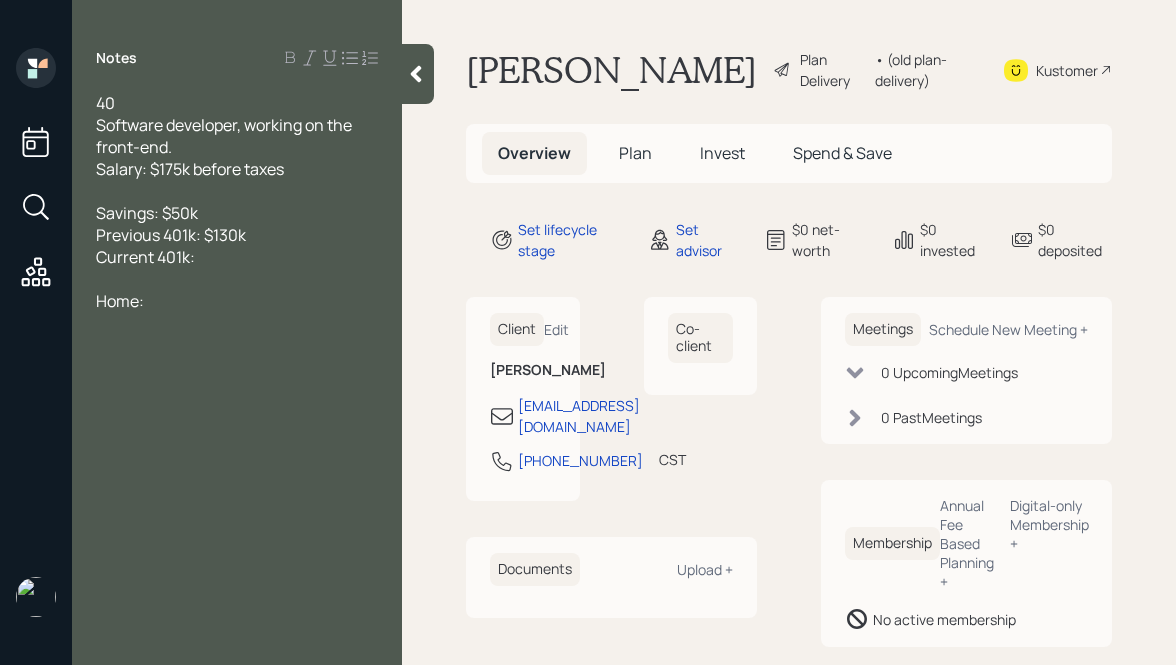 click on "Current 401k:" at bounding box center [237, 257] 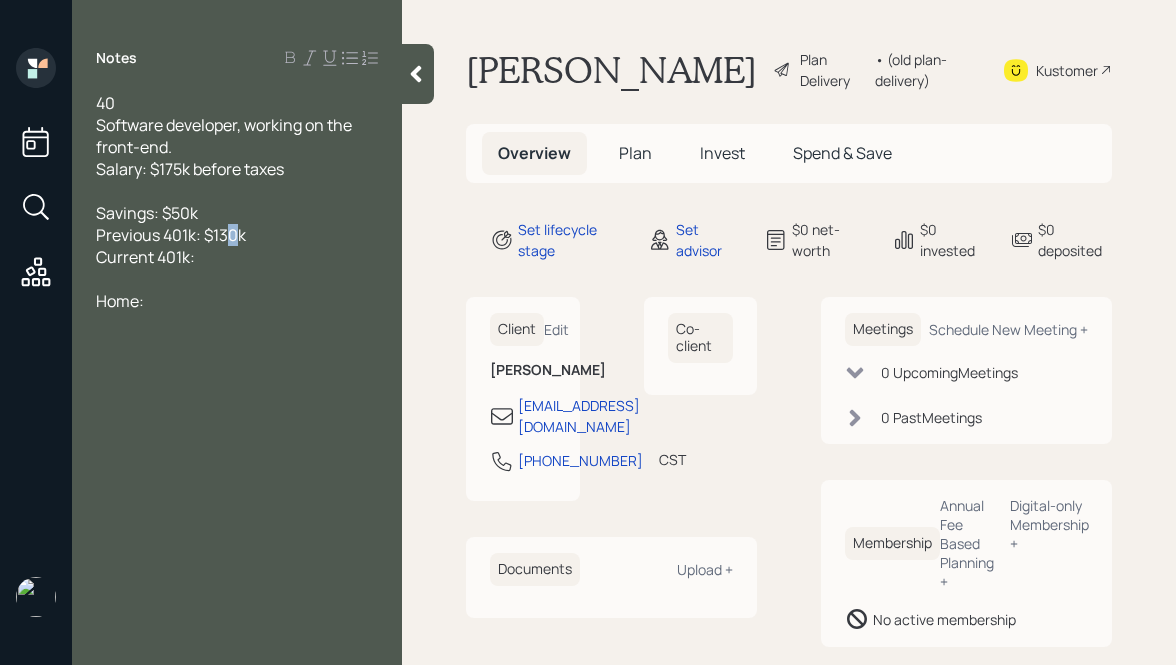 click on "Previous 401k: $130k" at bounding box center (171, 235) 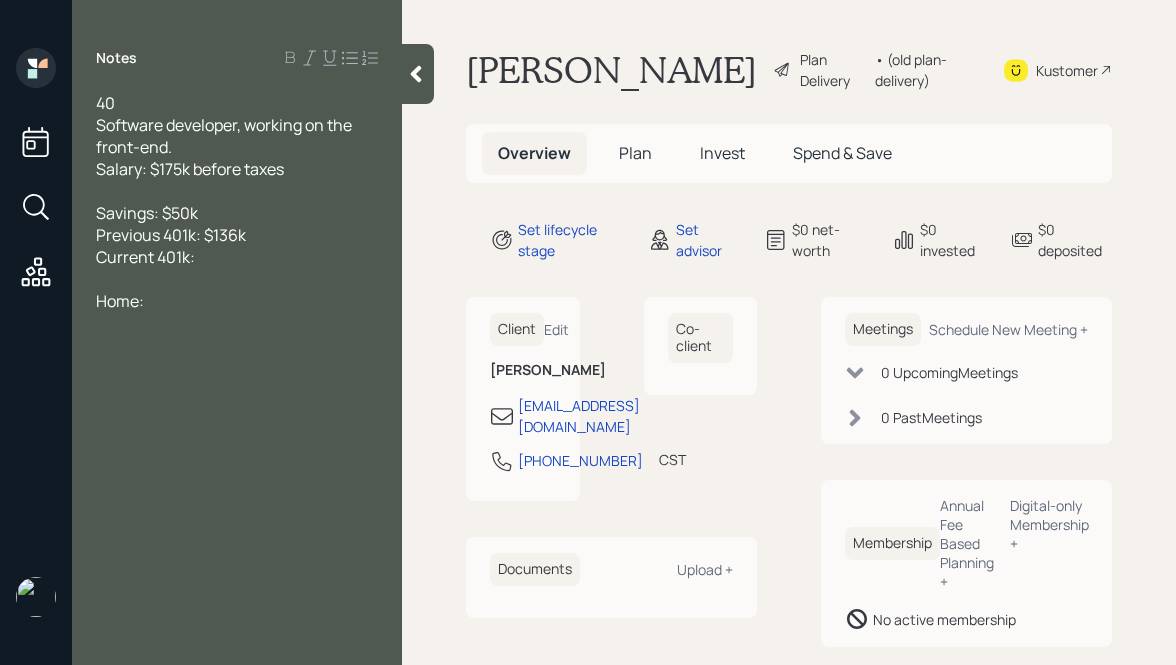 click on "Current 401k:" at bounding box center [237, 257] 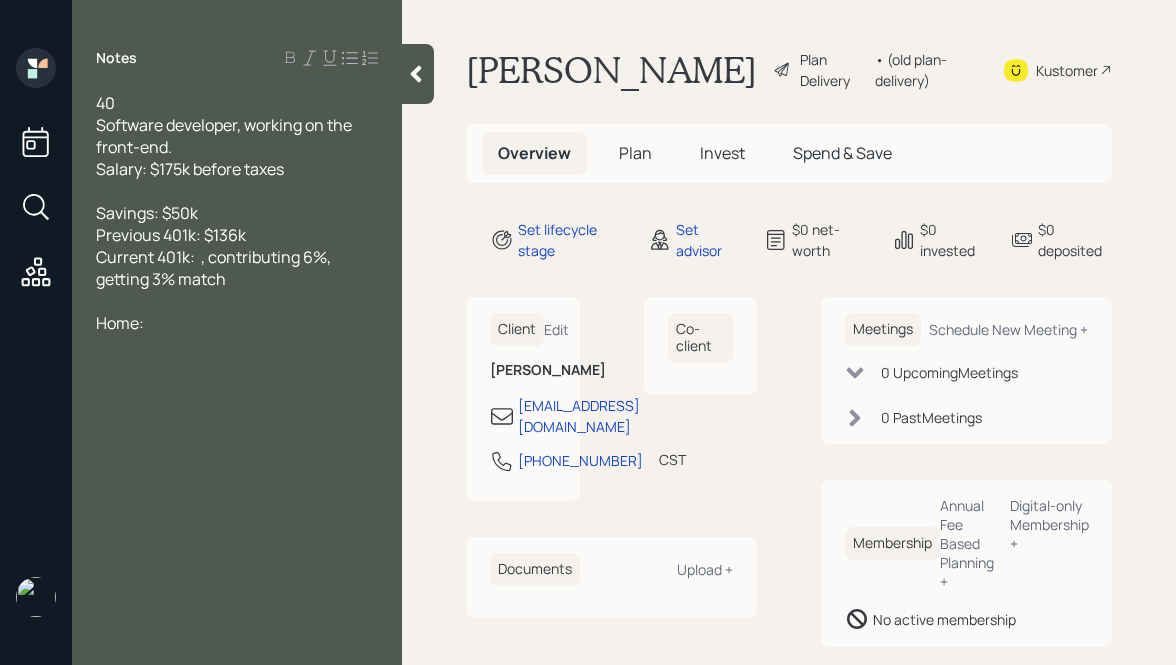 click on "Current 401k:  , contributing 6%, getting 3% match" at bounding box center (215, 268) 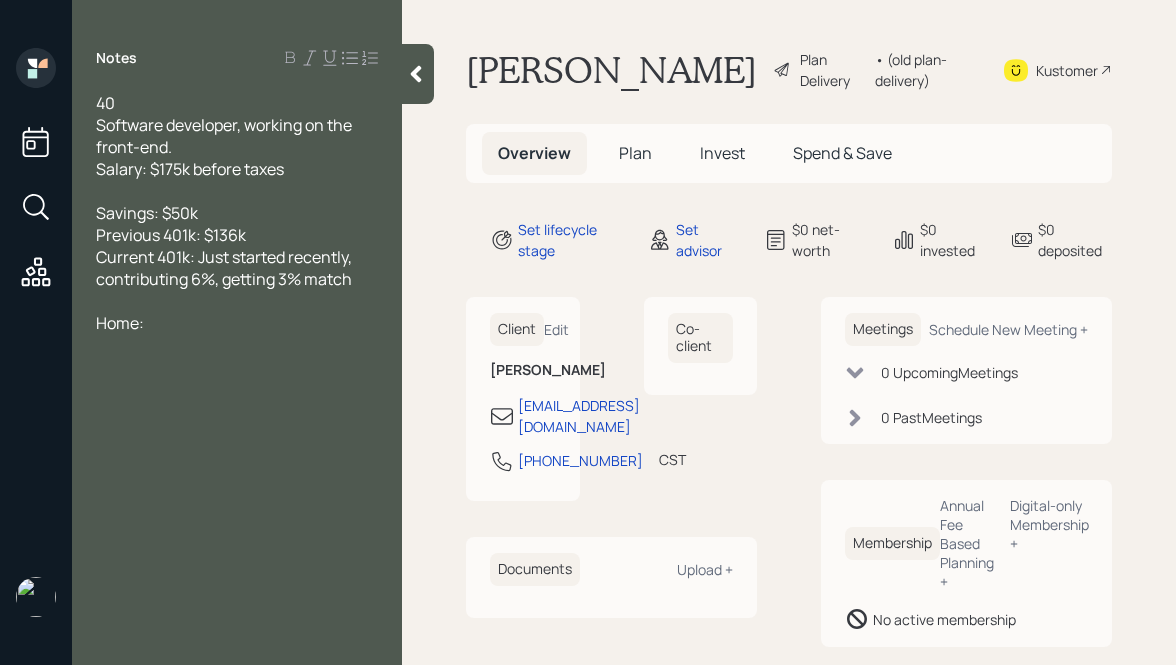 click on "Current 401k: Just started recently, contributing 6%, getting 3% match" at bounding box center (237, 268) 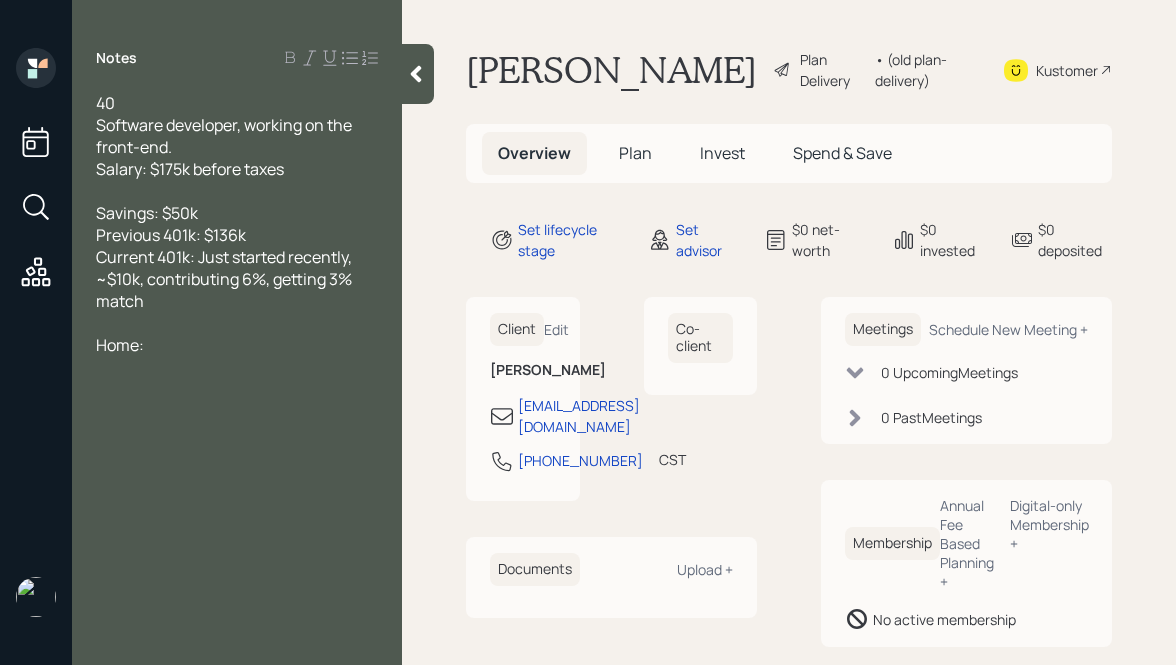 click on "Current 401k: Just started recently, ~$10k, contributing 6%, getting 3% match" at bounding box center (237, 279) 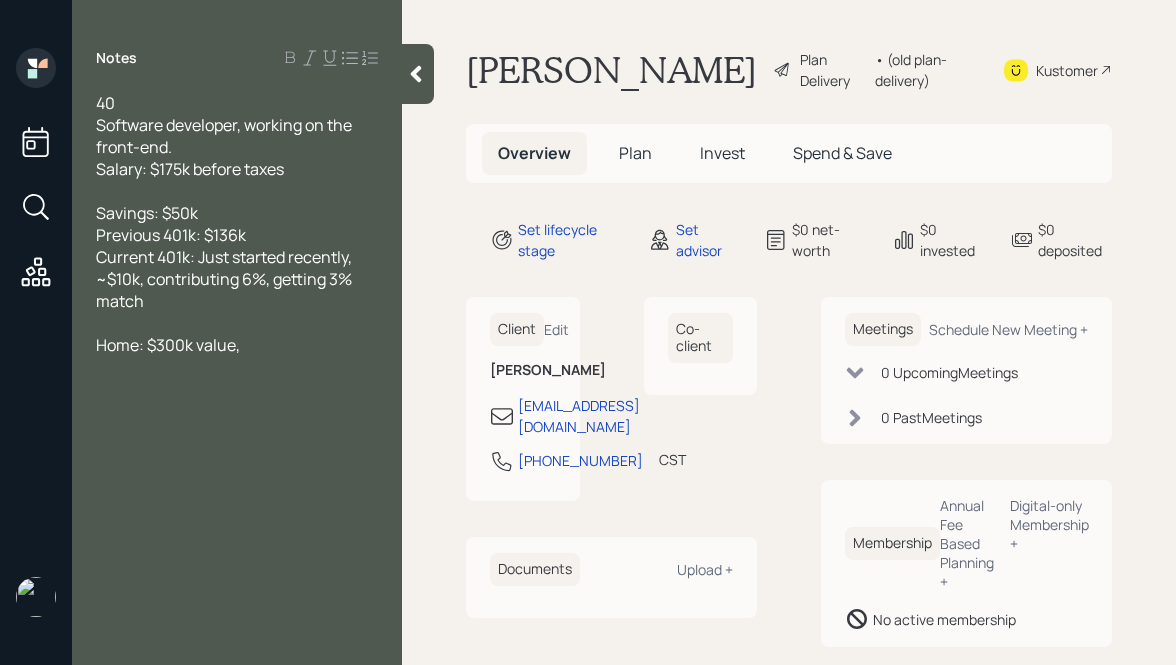 click on "Home: $300k value," at bounding box center (237, 345) 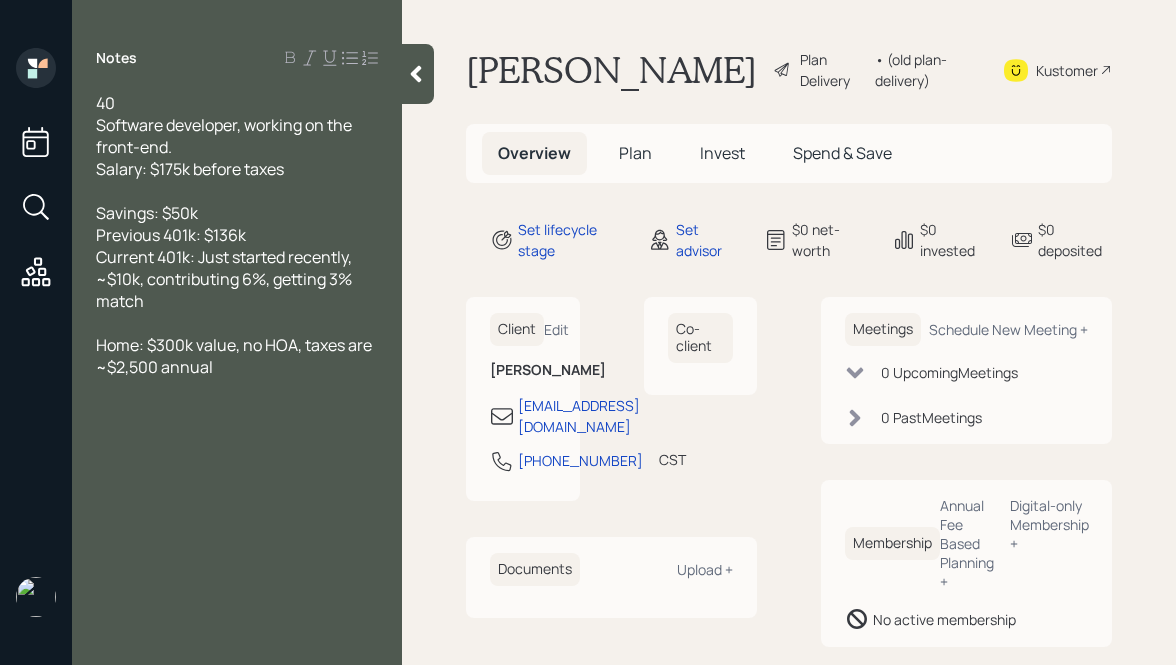 click on "Current 401k: Just started recently, ~$10k, contributing 6%, getting 3% match" at bounding box center (225, 279) 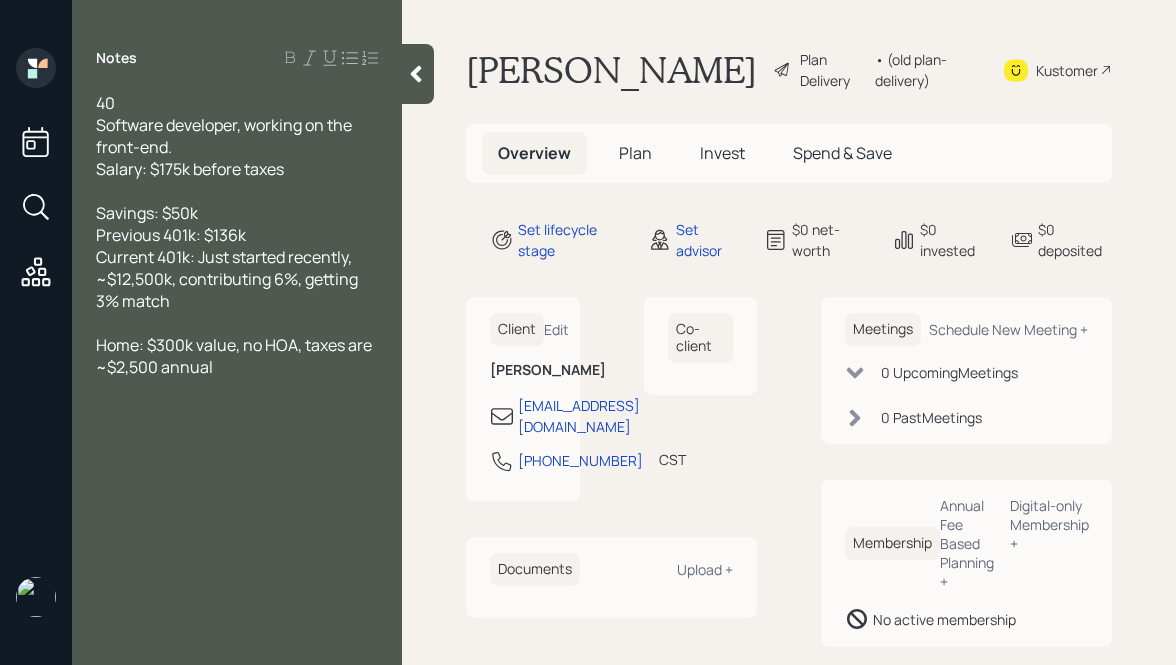 click on "Current 401k: Just started recently, ~$12,500k, contributing 6%, getting 3% match" at bounding box center (228, 279) 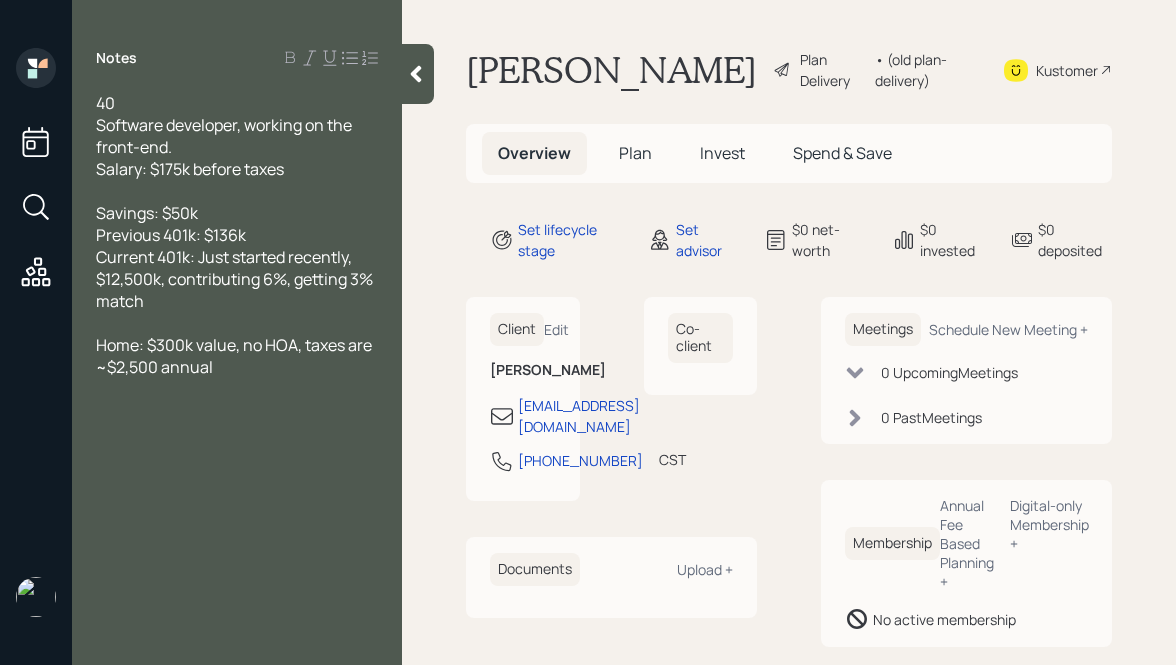 click on "40" at bounding box center (237, 103) 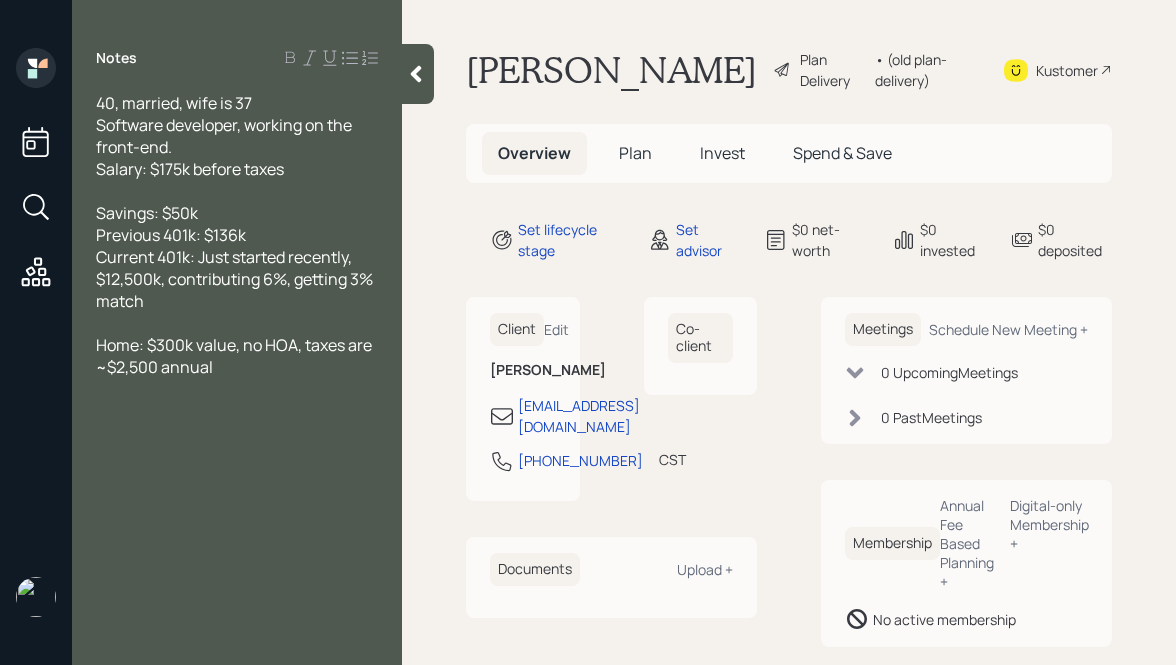 click at bounding box center (237, 191) 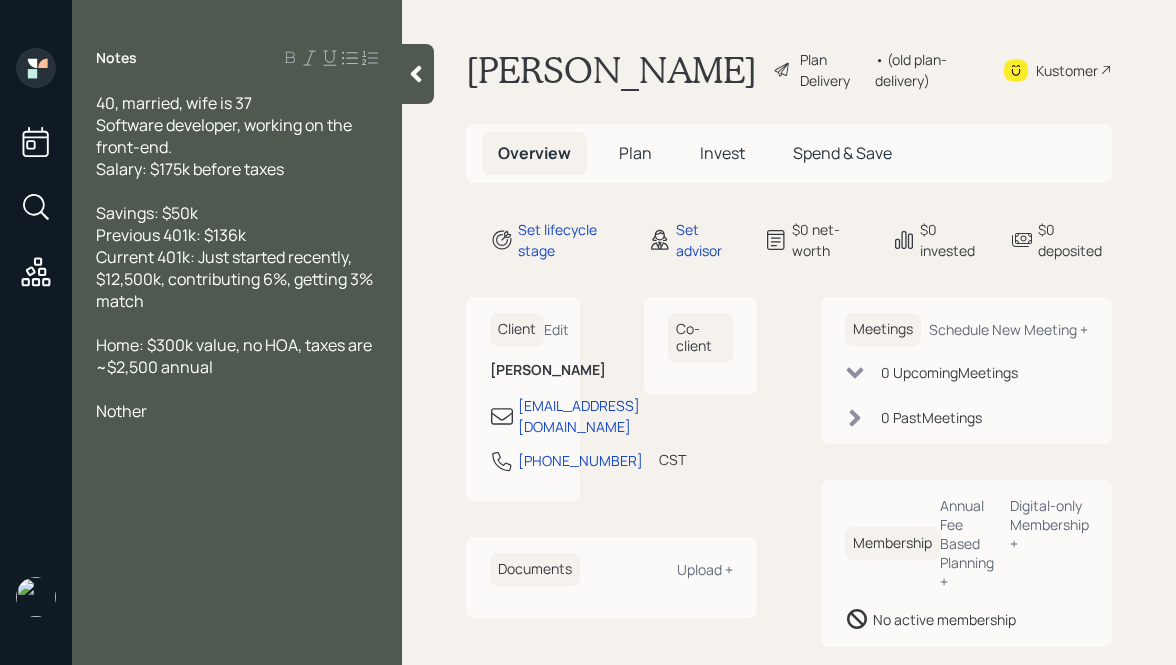 click on "Home: $300k value, no HOA, taxes are ~$2,500 annual" at bounding box center (237, 356) 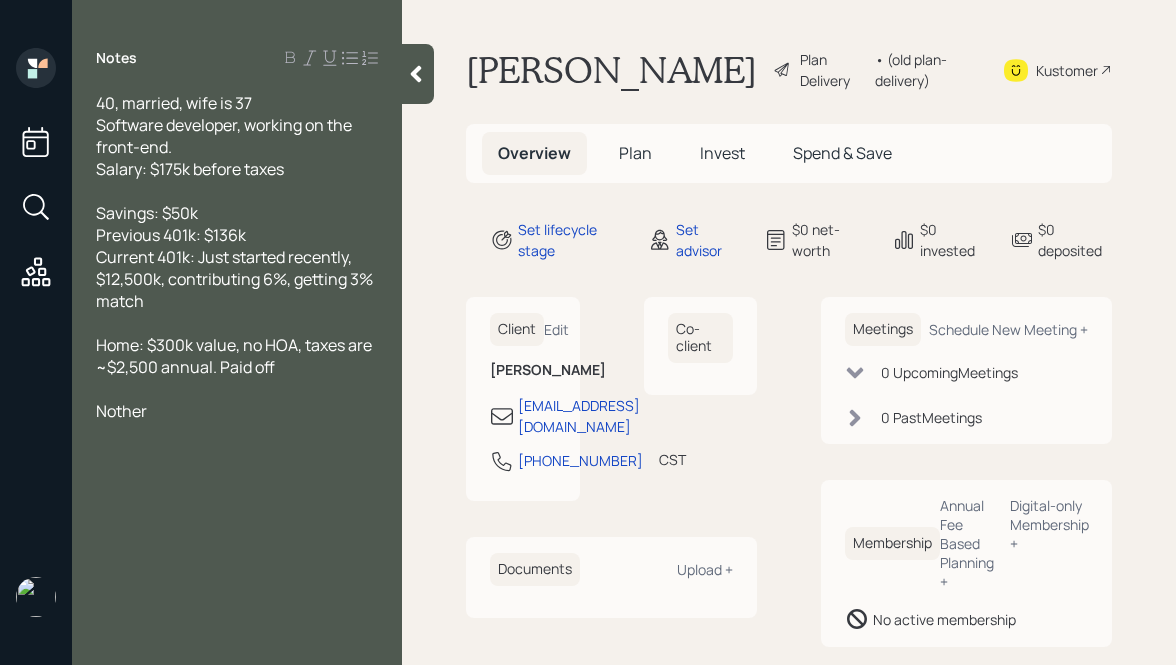 click on "Nother" at bounding box center (237, 411) 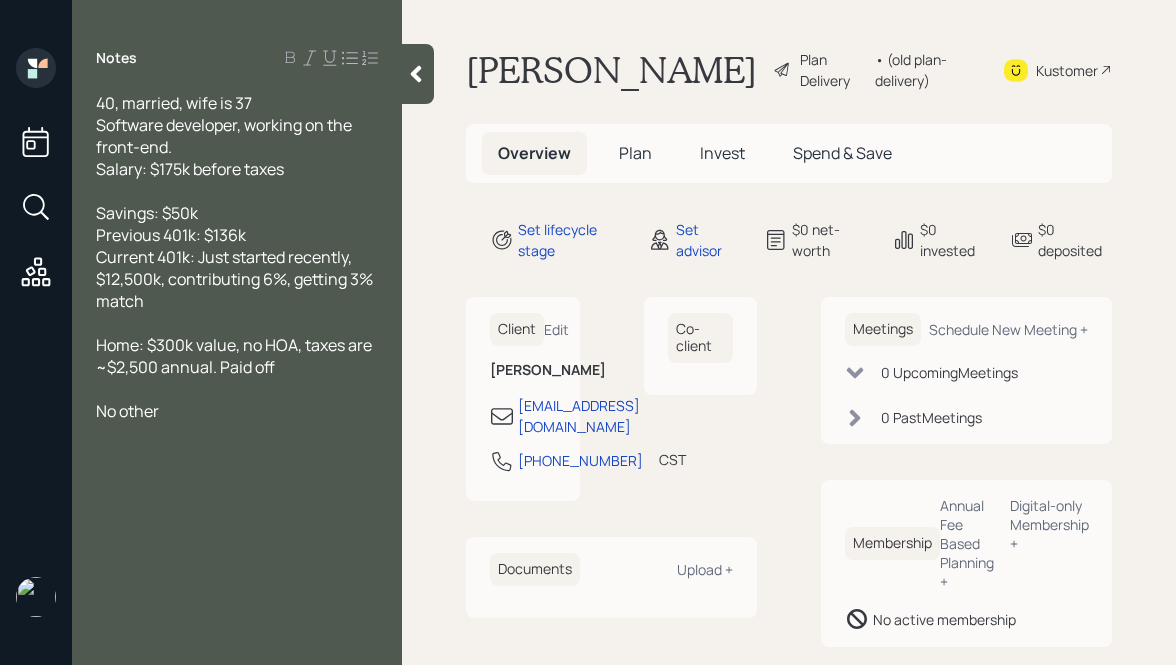 click 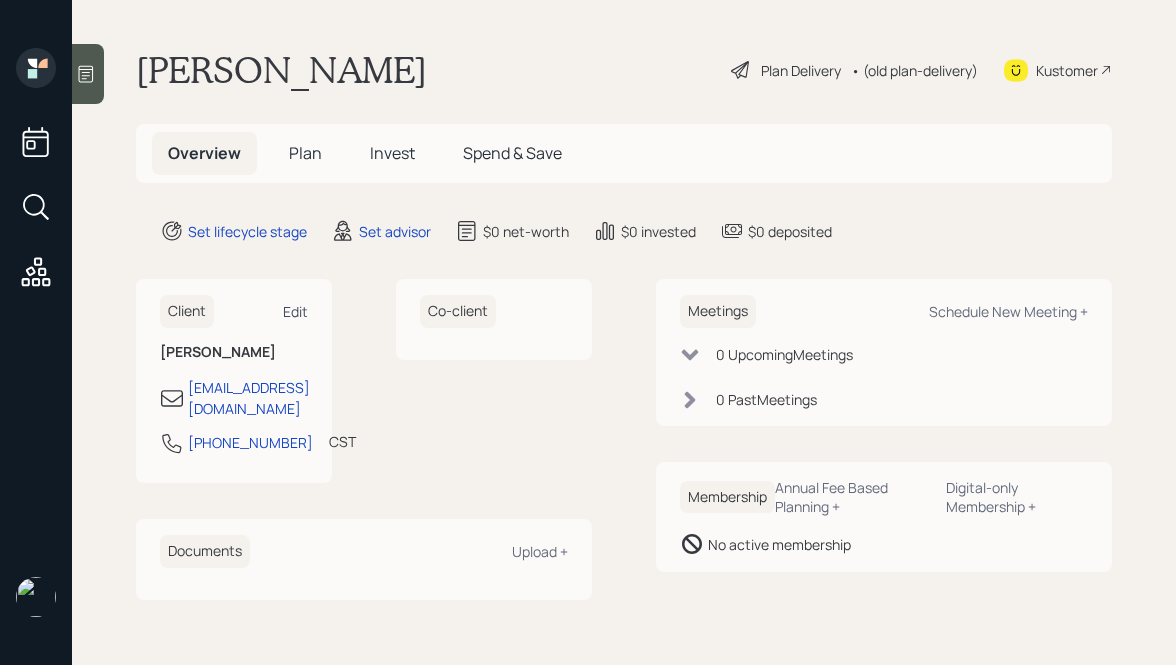 click on "Edit" at bounding box center (295, 311) 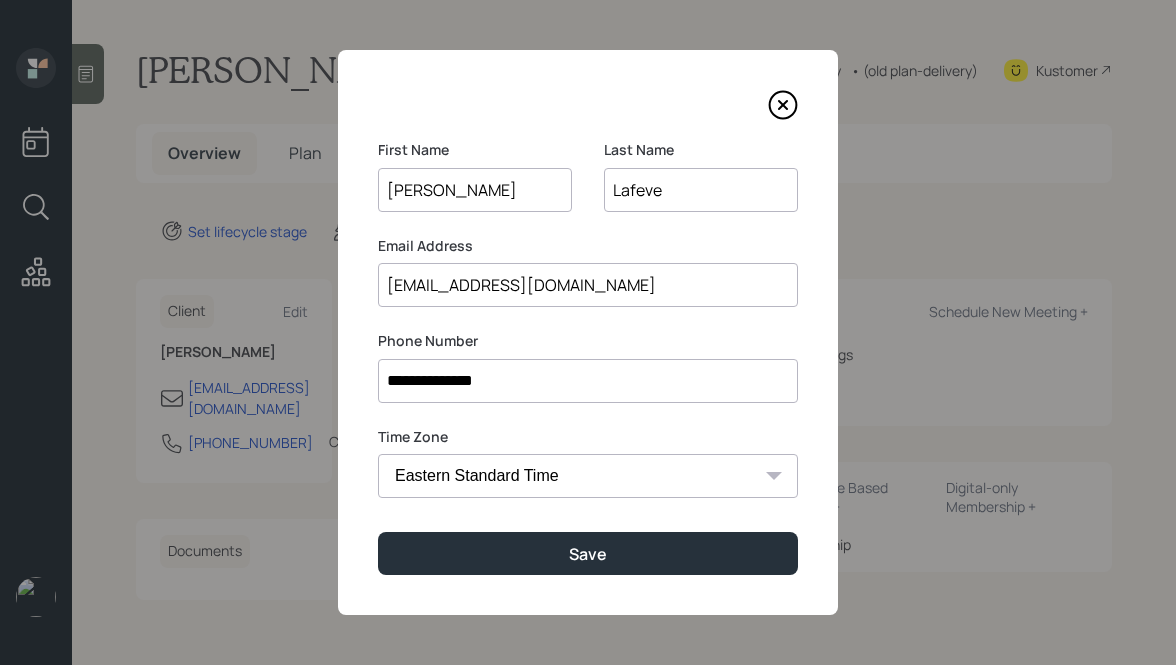 type on "Rob" 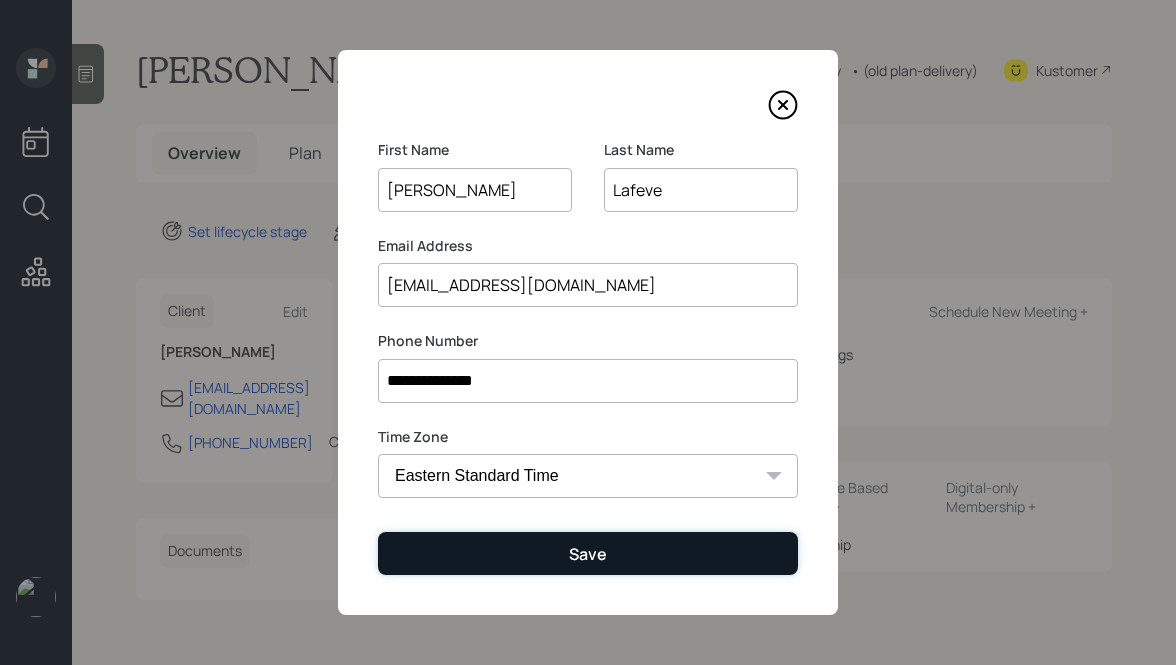 click on "Save" at bounding box center (588, 553) 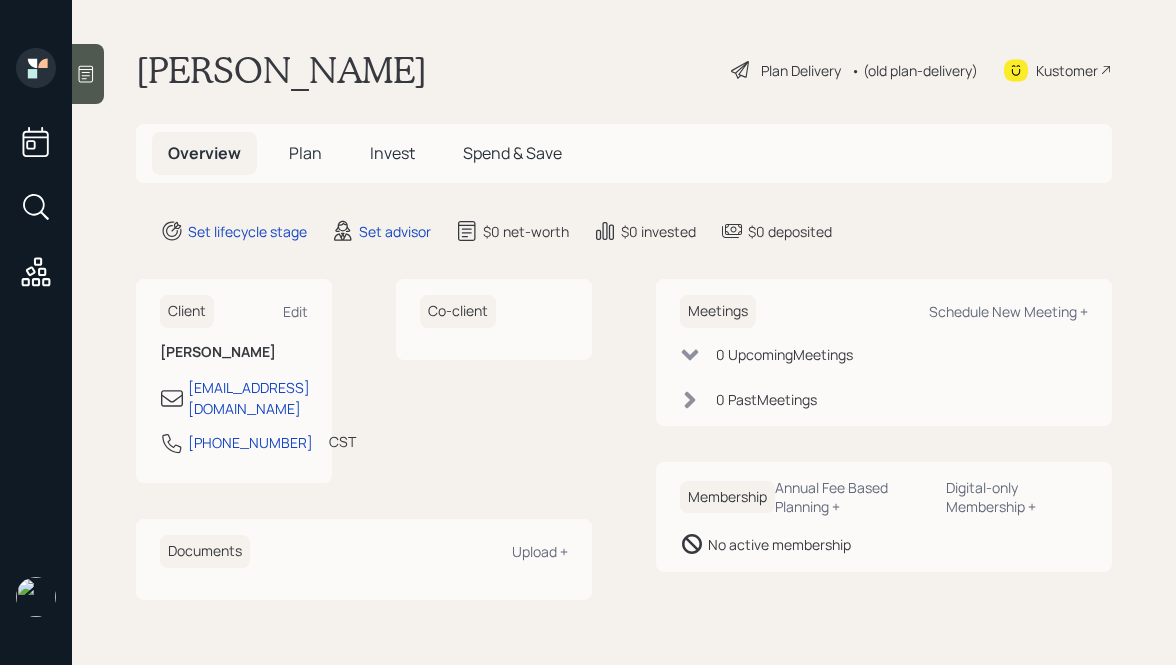 click 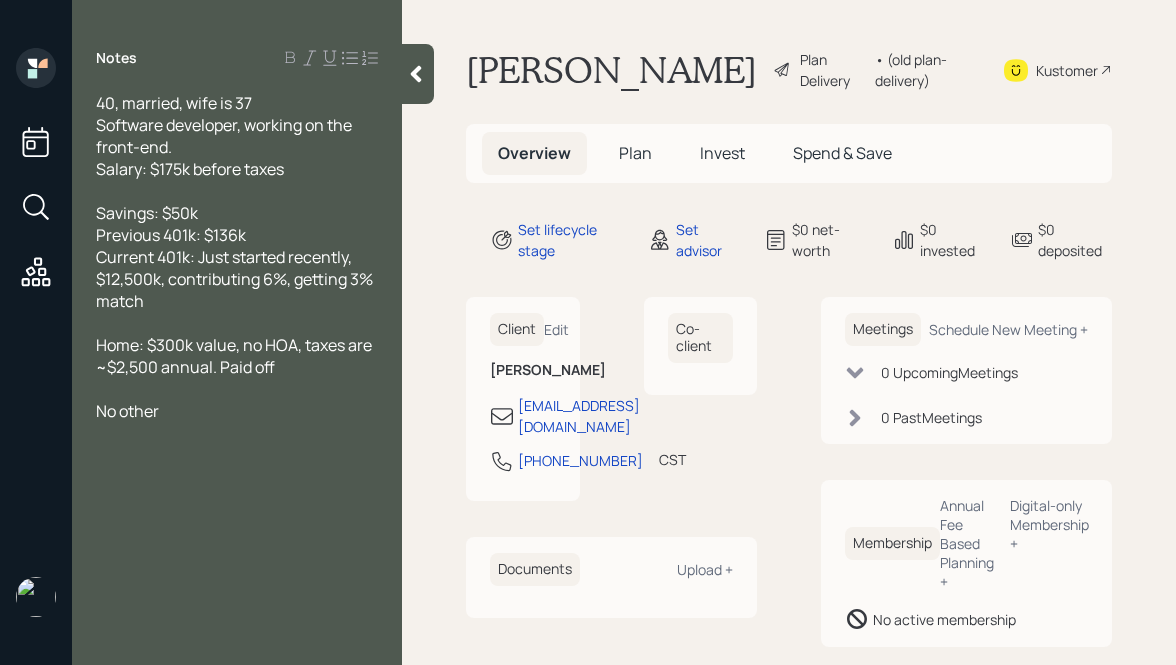 click on "40, married, wife is 37
Software developer, working on the front-end.
Salary: $175k before taxes" at bounding box center [225, 136] 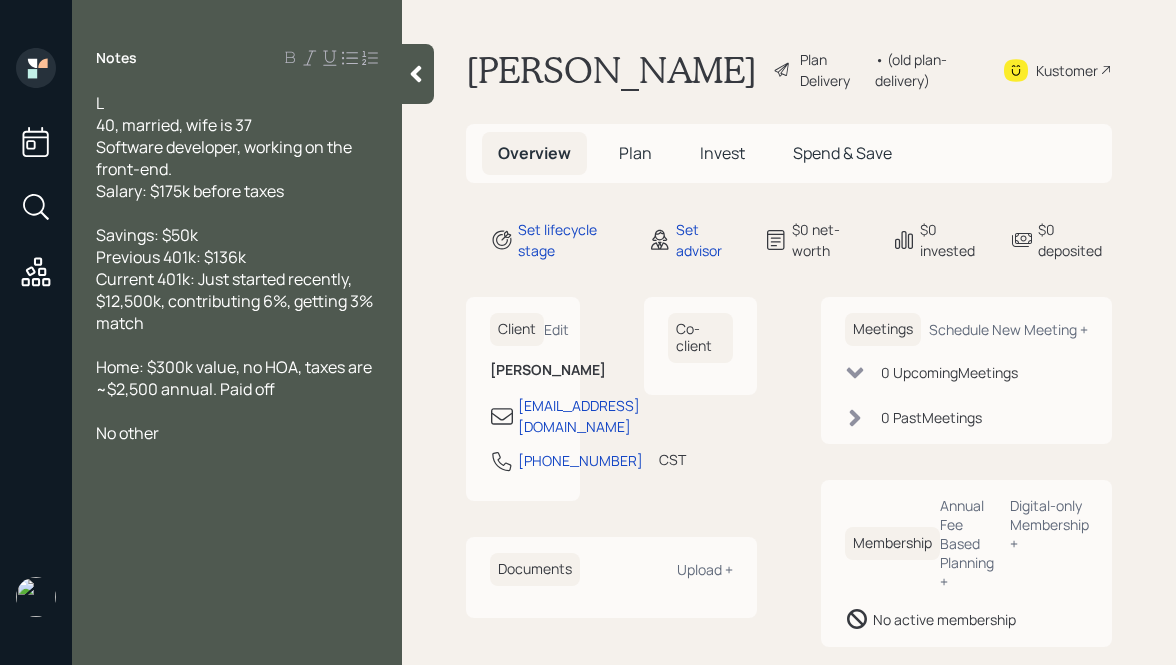 type 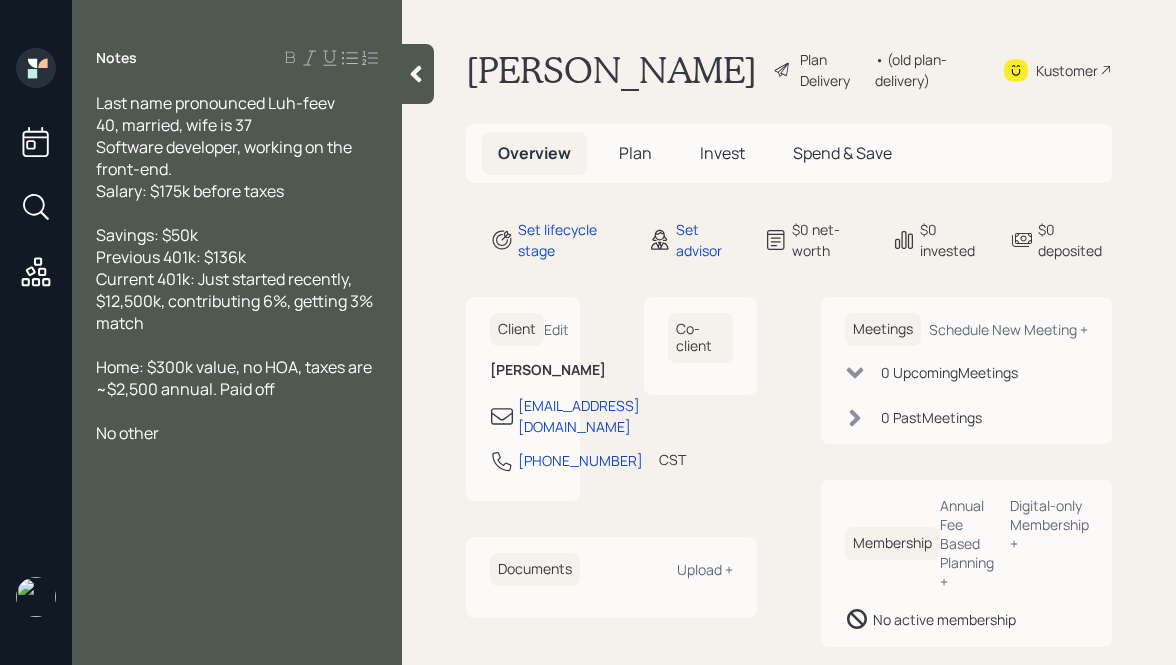 click 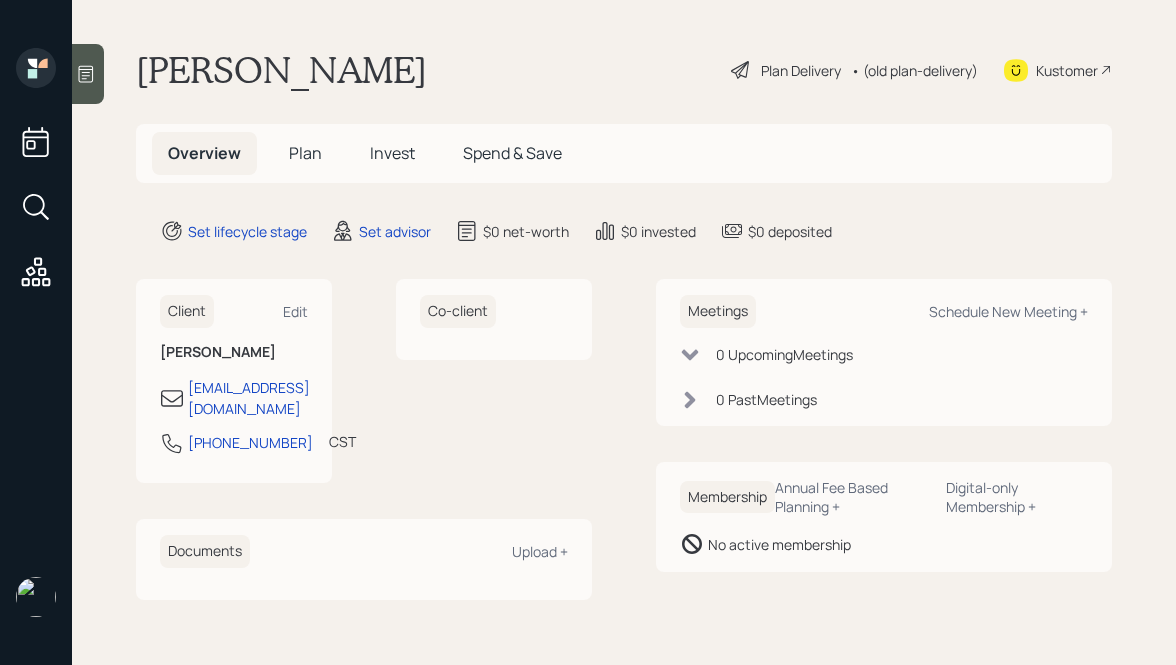 click on "Meetings Schedule New Meeting + 0   Upcoming  Meeting s 0   Past  Meeting s" at bounding box center (884, 352) 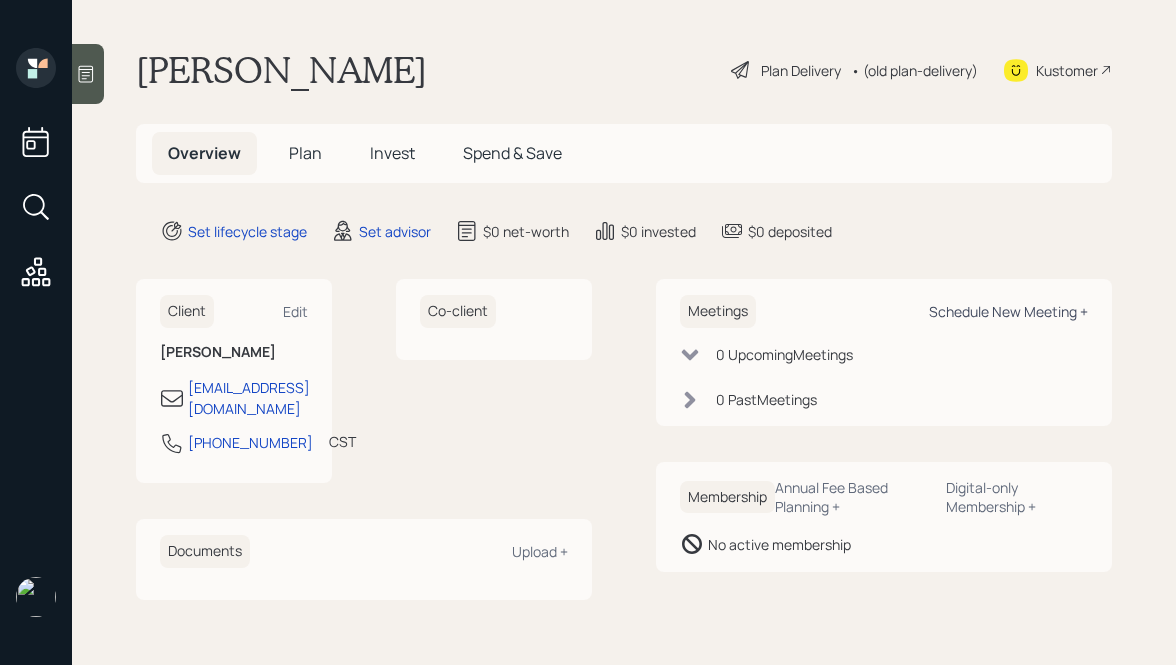 click on "Schedule New Meeting +" at bounding box center (1008, 311) 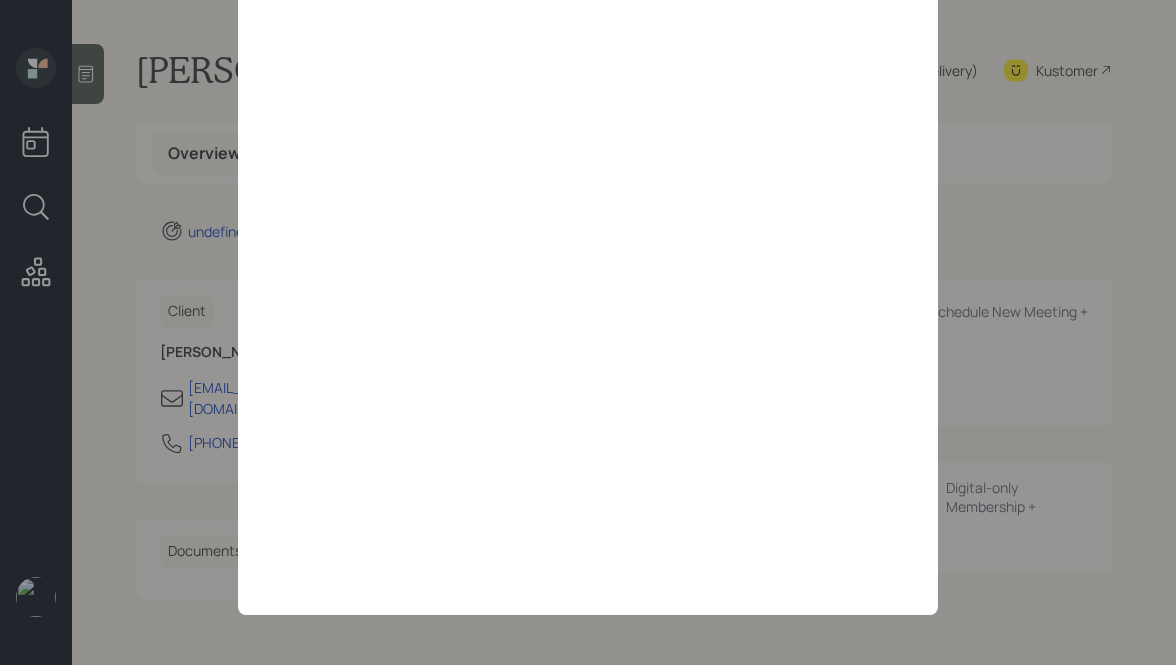 scroll, scrollTop: 0, scrollLeft: 0, axis: both 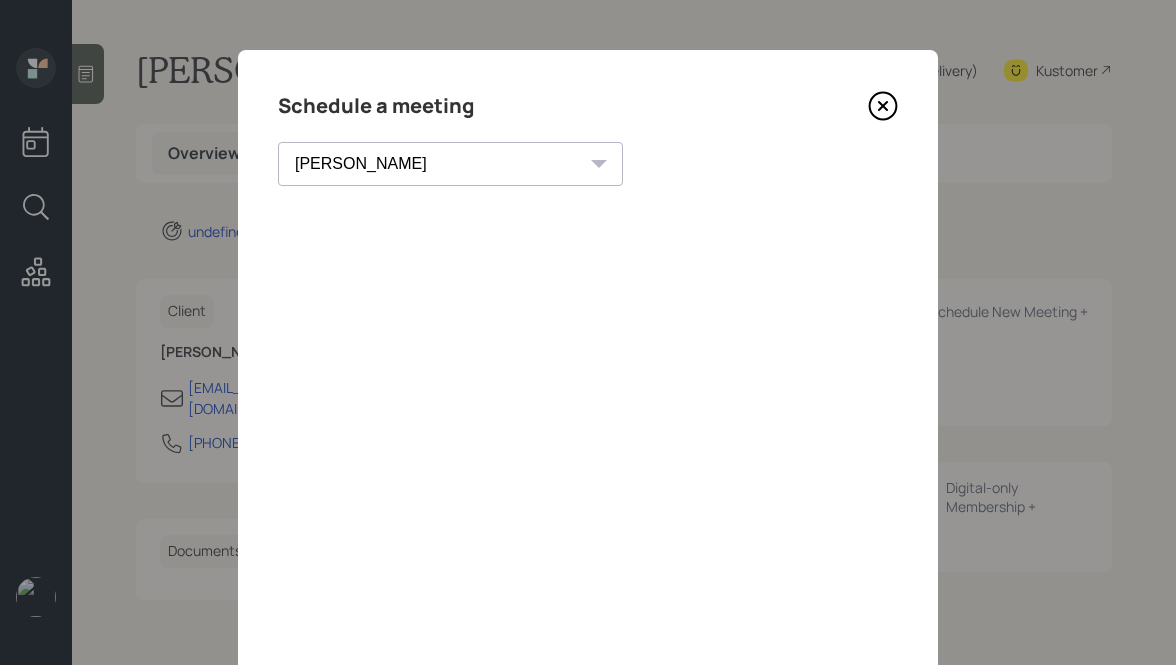 click 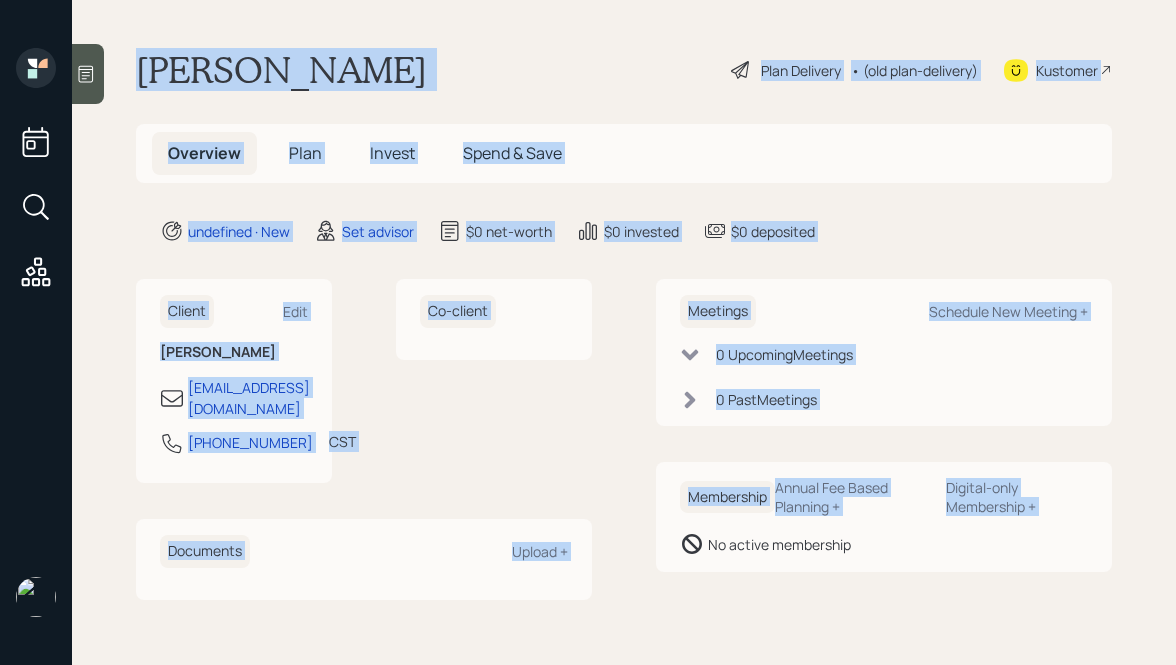 drag, startPoint x: 129, startPoint y: 49, endPoint x: 717, endPoint y: 639, distance: 832.97296 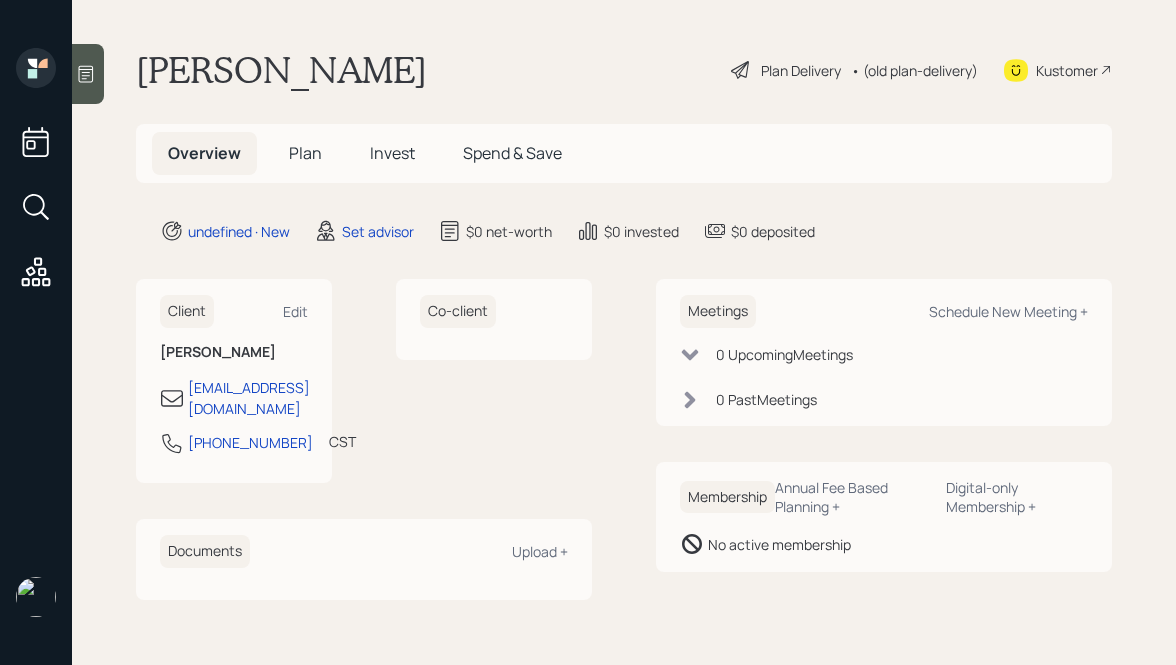 click on "Rob Lafeve Plan Delivery • (old plan-delivery) Kustomer Overview Plan Invest Spend & Save undefined ·
New Set advisor $0 net-worth $0 invested $0 deposited Client Edit Rob Lafeve roblafeve@gmail.com 816-516-2372 CST Currently 3:32 PM Co-client Documents Upload + Meetings Schedule New Meeting + 0   Upcoming  Meeting s 0   Past  Meeting s Membership Annual Fee Based Planning + Digital-only Membership + No active membership" at bounding box center (624, 332) 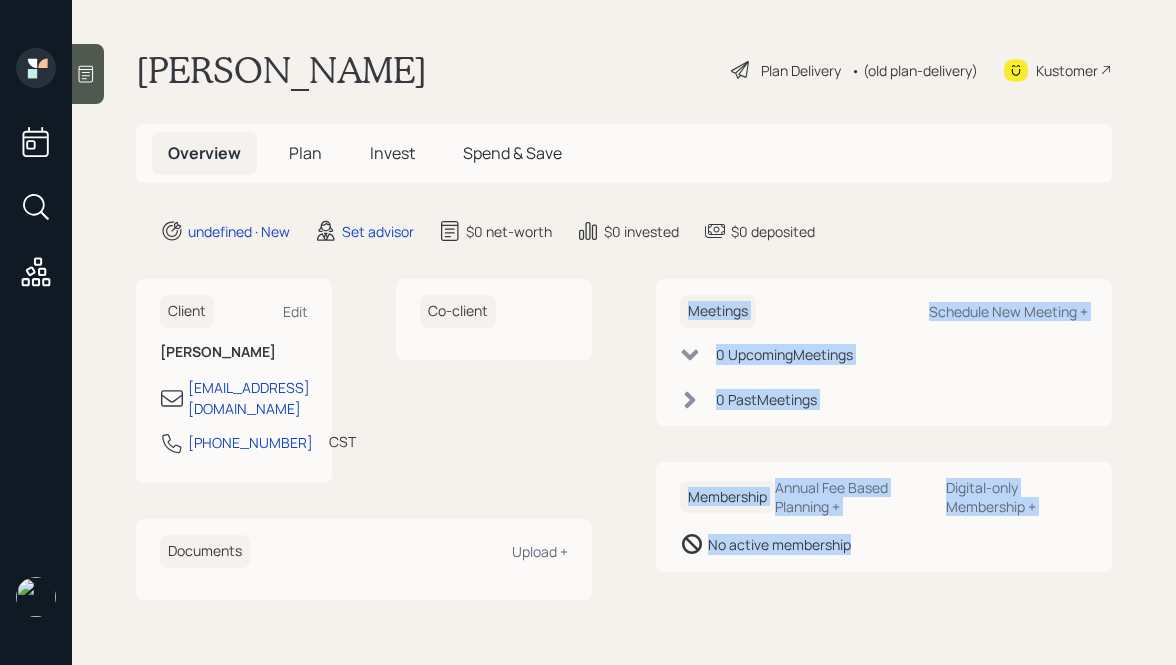 drag, startPoint x: 909, startPoint y: 598, endPoint x: 678, endPoint y: 265, distance: 405.27768 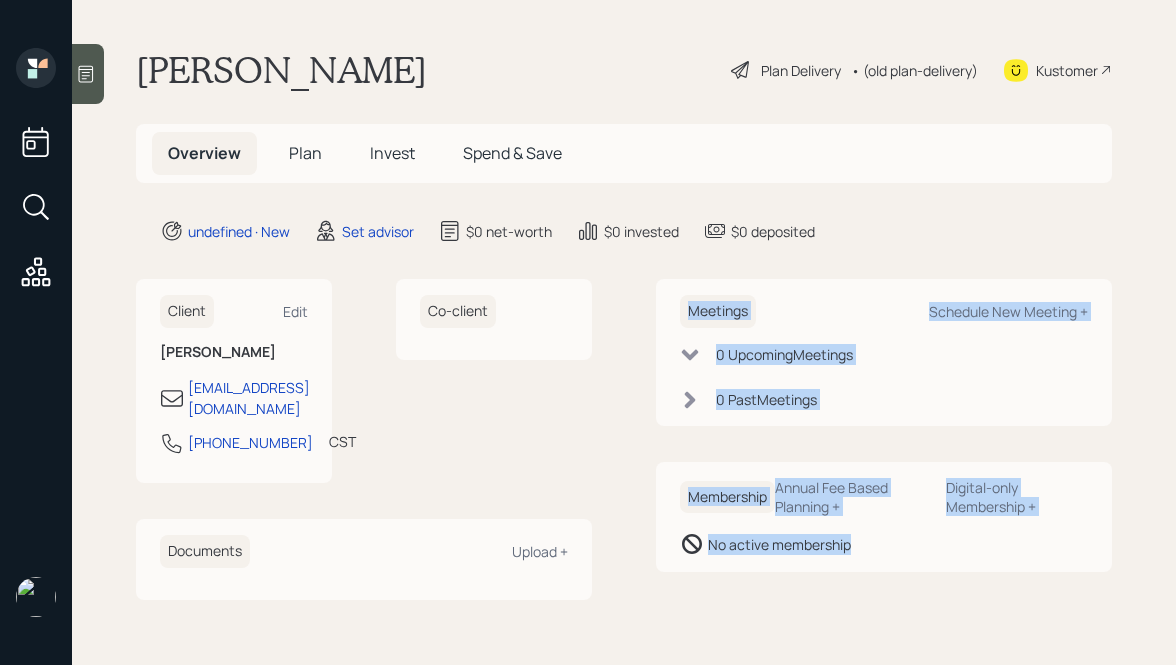click on "Rob Lafeve Plan Delivery • (old plan-delivery) Kustomer Overview Plan Invest Spend & Save undefined ·
New Set advisor $0 net-worth $0 invested $0 deposited Client Edit Rob Lafeve roblafeve@gmail.com 816-516-2372 CST Currently 3:32 PM Co-client Documents Upload + Meetings Schedule New Meeting + 0   Upcoming  Meeting s 0   Past  Meeting s Membership Annual Fee Based Planning + Digital-only Membership + No active membership" at bounding box center [624, 332] 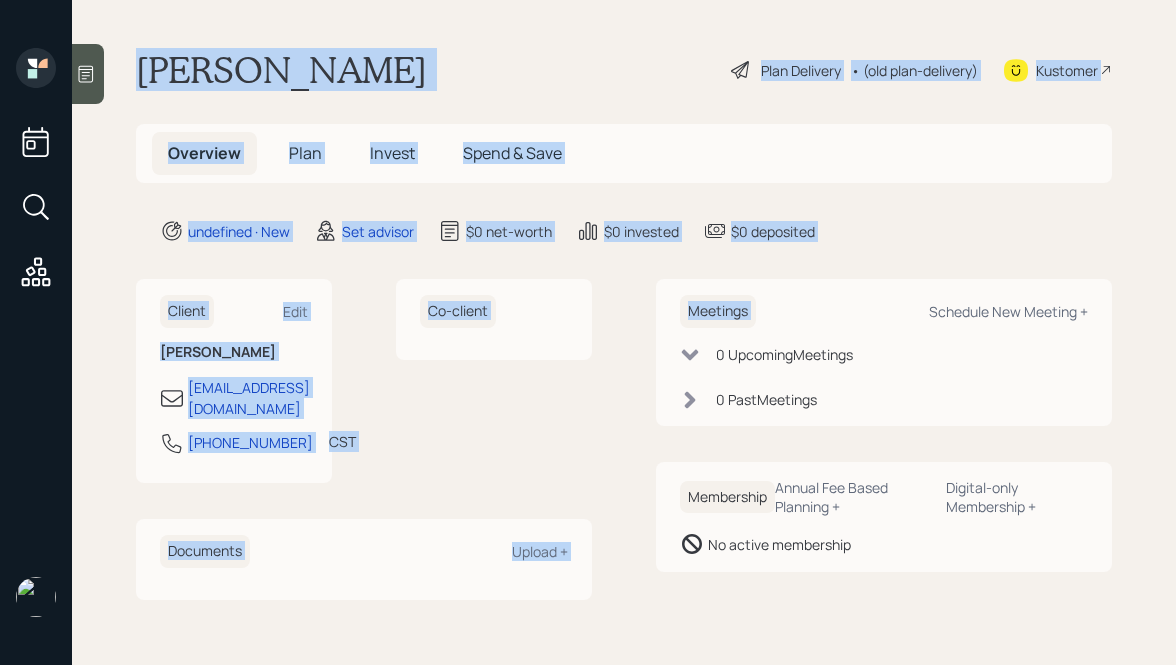 drag, startPoint x: 899, startPoint y: 264, endPoint x: 366, endPoint y: -38, distance: 612.61163 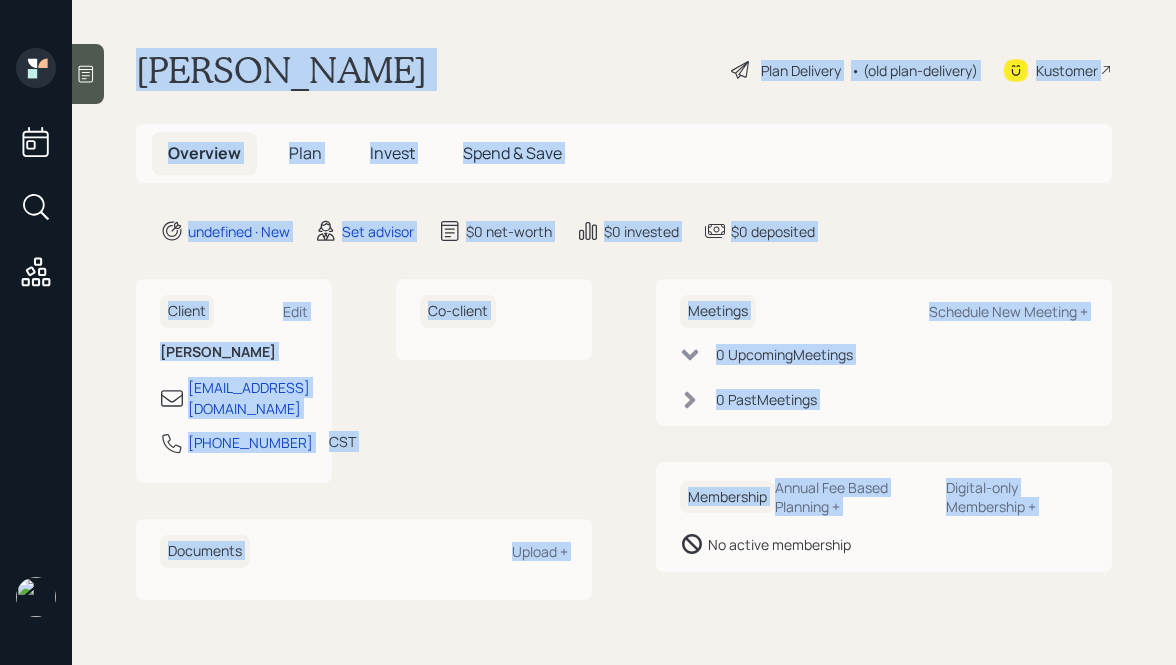 drag, startPoint x: 132, startPoint y: 54, endPoint x: 687, endPoint y: 620, distance: 792.70483 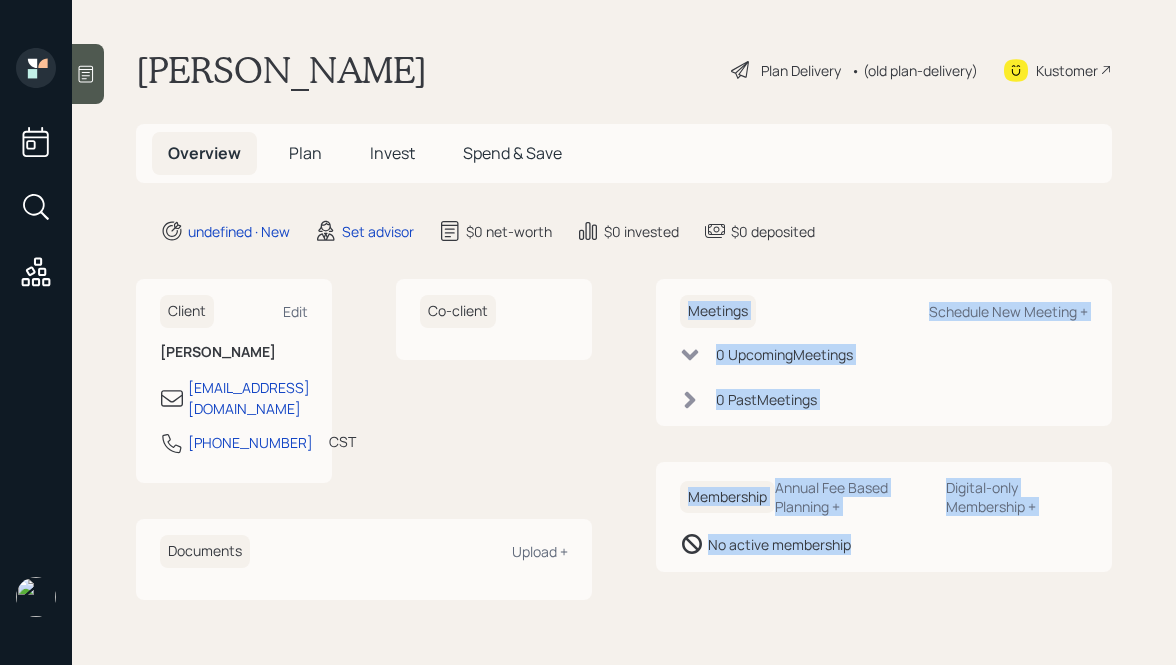 drag, startPoint x: 997, startPoint y: 590, endPoint x: 649, endPoint y: 220, distance: 507.94095 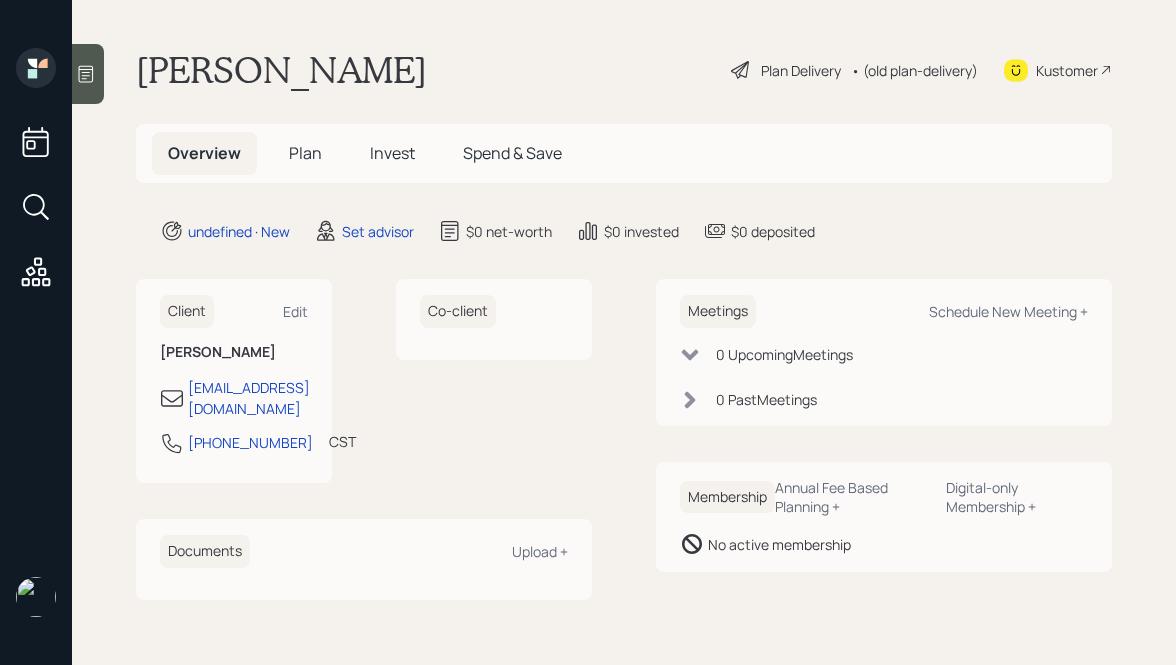 click on "$0 invested" at bounding box center [627, 231] 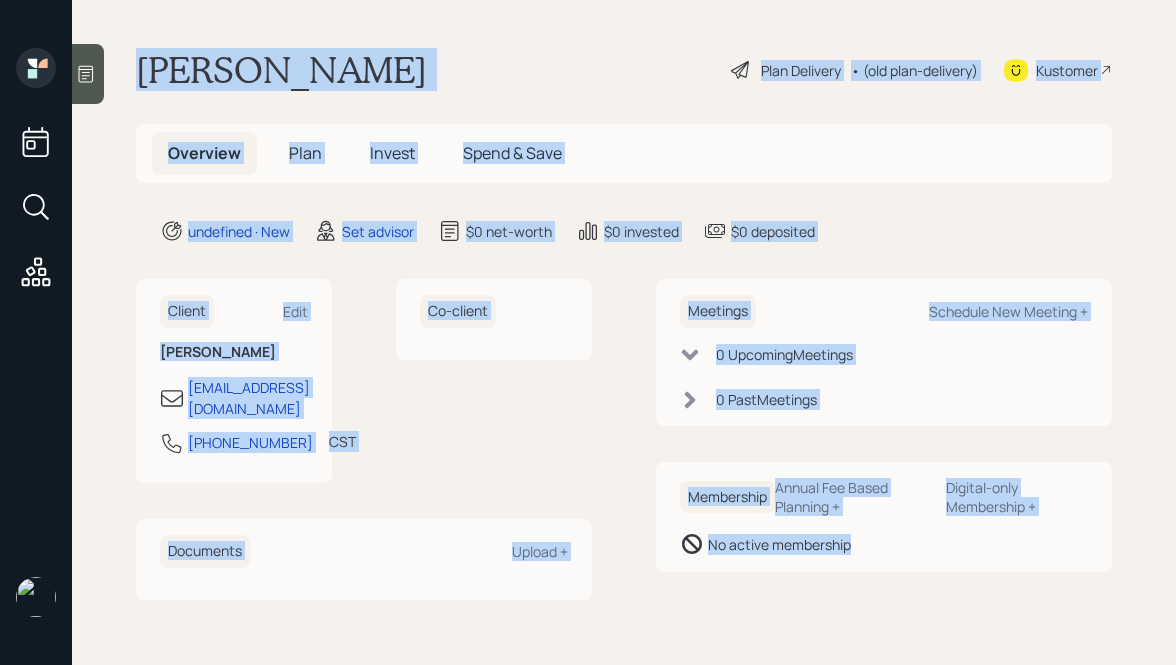 drag, startPoint x: 134, startPoint y: 56, endPoint x: 805, endPoint y: 585, distance: 854.44836 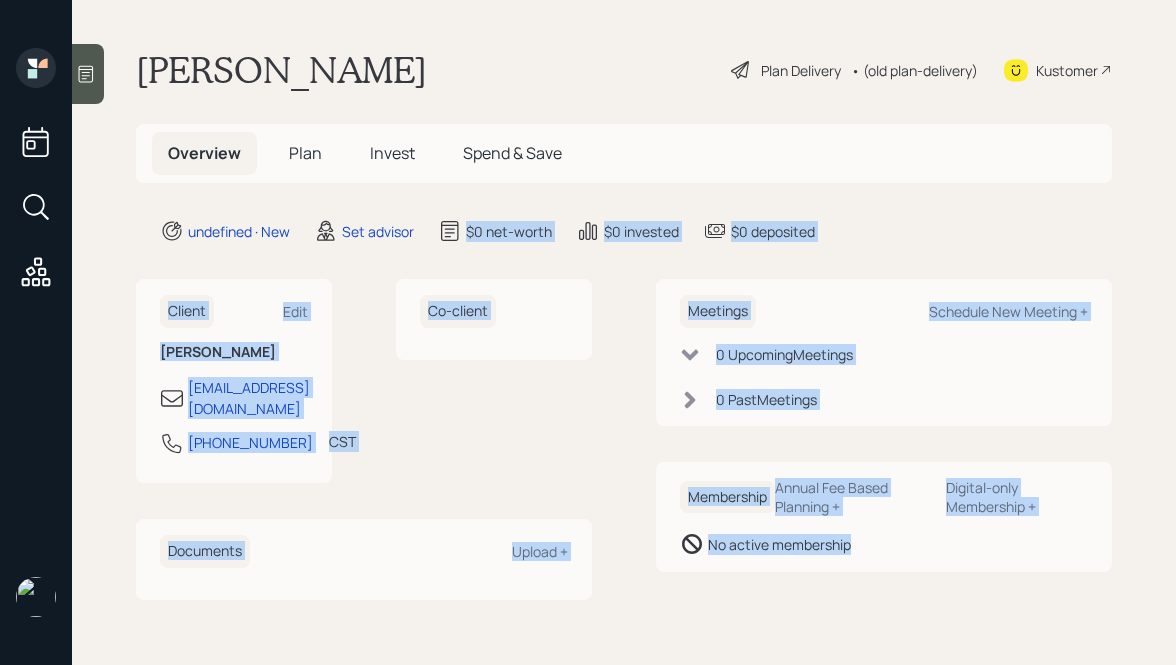 drag, startPoint x: 829, startPoint y: 587, endPoint x: 511, endPoint y: 145, distance: 544.50714 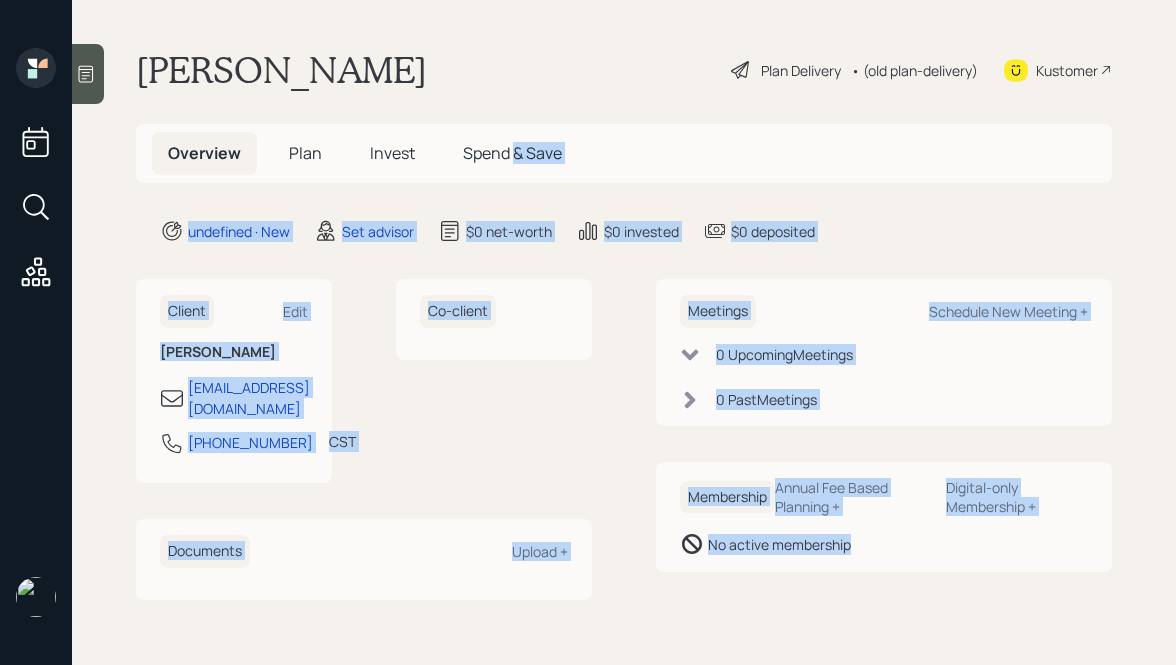 click on "Rob Lafeve Plan Delivery • (old plan-delivery) Kustomer Overview Plan Invest Spend & Save undefined ·
New Set advisor $0 net-worth $0 invested $0 deposited Client Edit Rob Lafeve roblafeve@gmail.com 816-516-2372 CST Currently 3:32 PM Co-client Documents Upload + Meetings Schedule New Meeting + 0   Upcoming  Meeting s 0   Past  Meeting s Membership Annual Fee Based Planning + Digital-only Membership + No active membership" at bounding box center [624, 332] 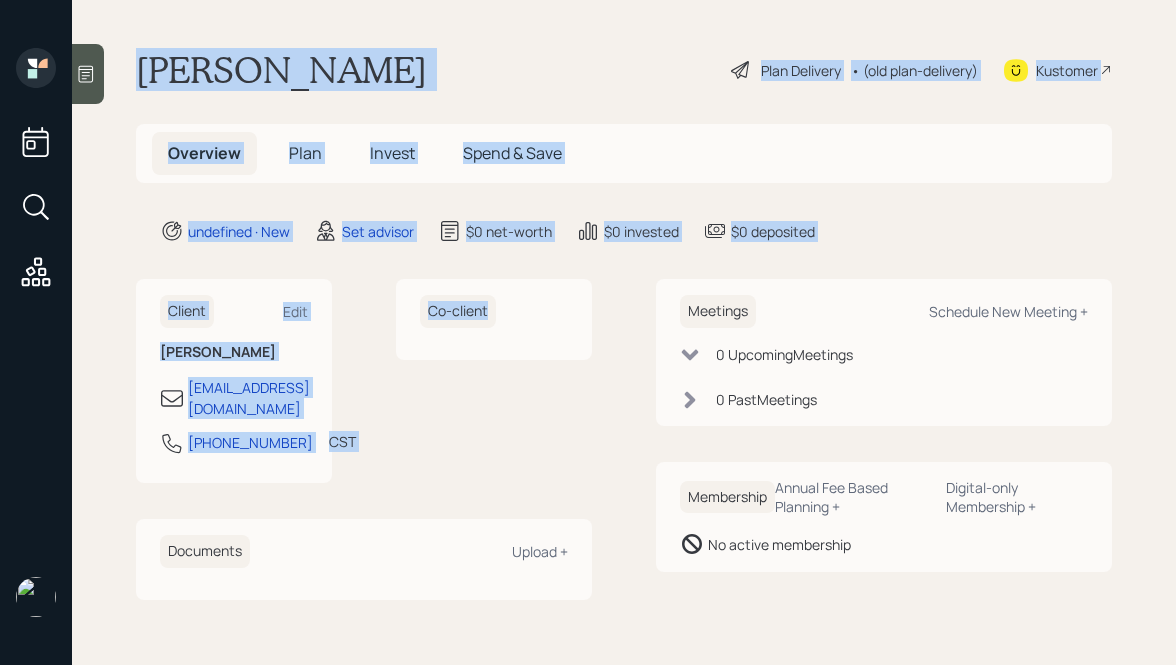 drag, startPoint x: 136, startPoint y: 66, endPoint x: 562, endPoint y: 490, distance: 601.0424 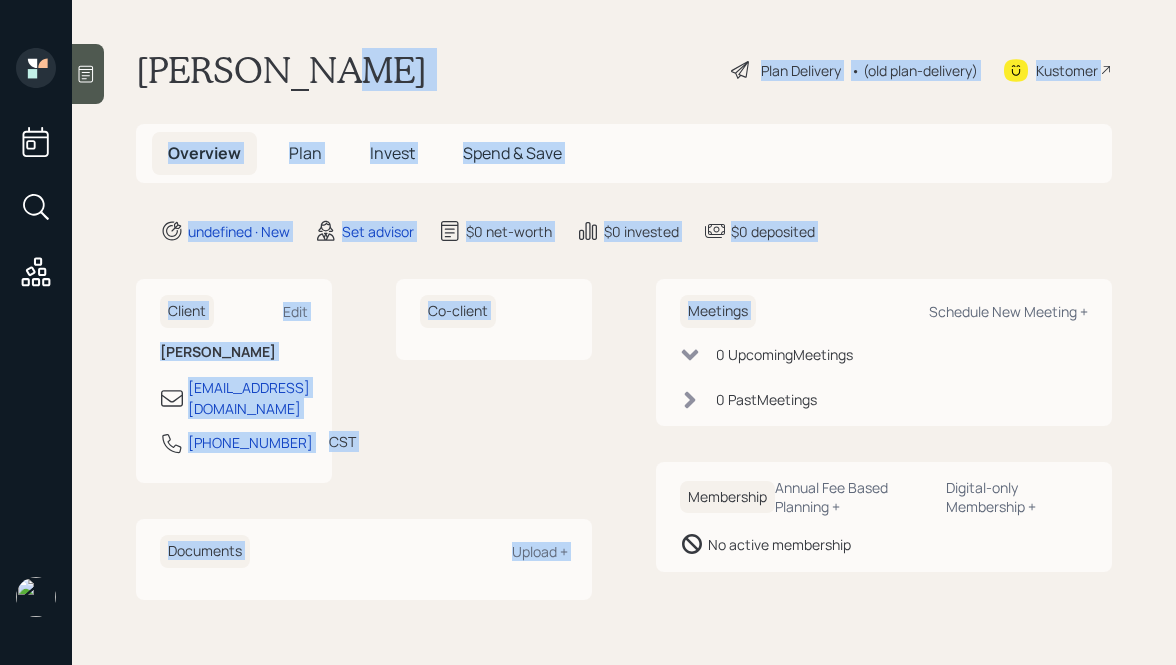 drag, startPoint x: 859, startPoint y: 243, endPoint x: 387, endPoint y: 31, distance: 517.4244 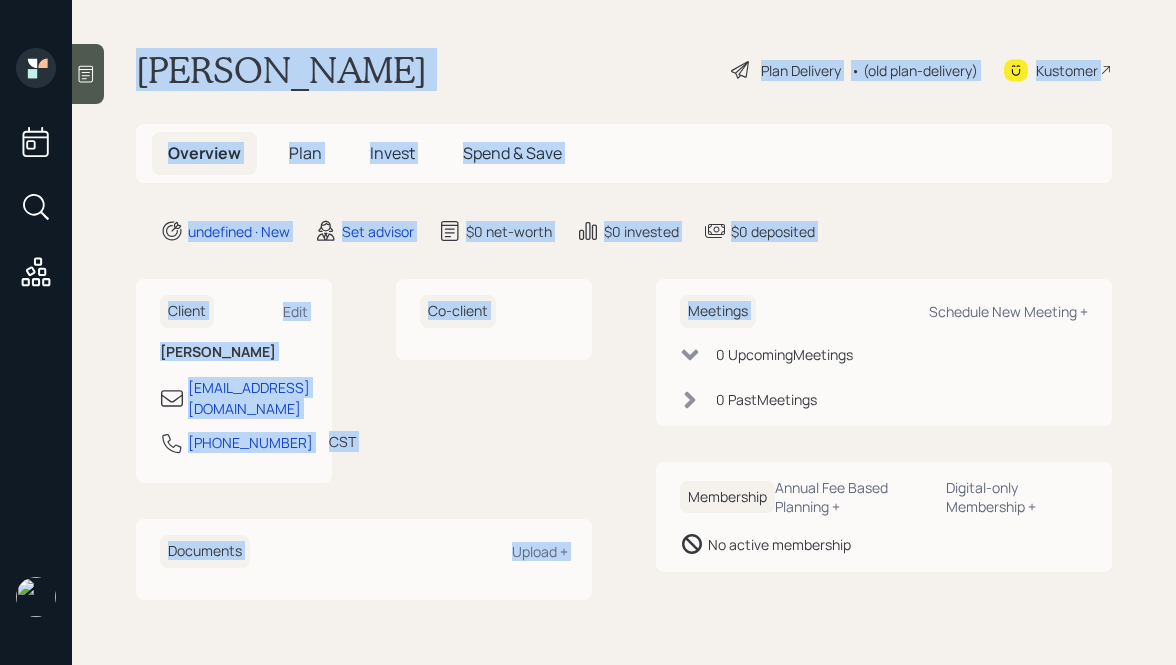 click on "Rob Lafeve Plan Delivery • (old plan-delivery) Kustomer Overview Plan Invest Spend & Save undefined ·
New Set advisor $0 net-worth $0 invested $0 deposited Client Edit Rob Lafeve roblafeve@gmail.com 816-516-2372 CST Currently 3:33 PM Co-client Documents Upload + Meetings Schedule New Meeting + 0   Upcoming  Meeting s 0   Past  Meeting s Membership Annual Fee Based Planning + Digital-only Membership + No active membership" at bounding box center (624, 332) 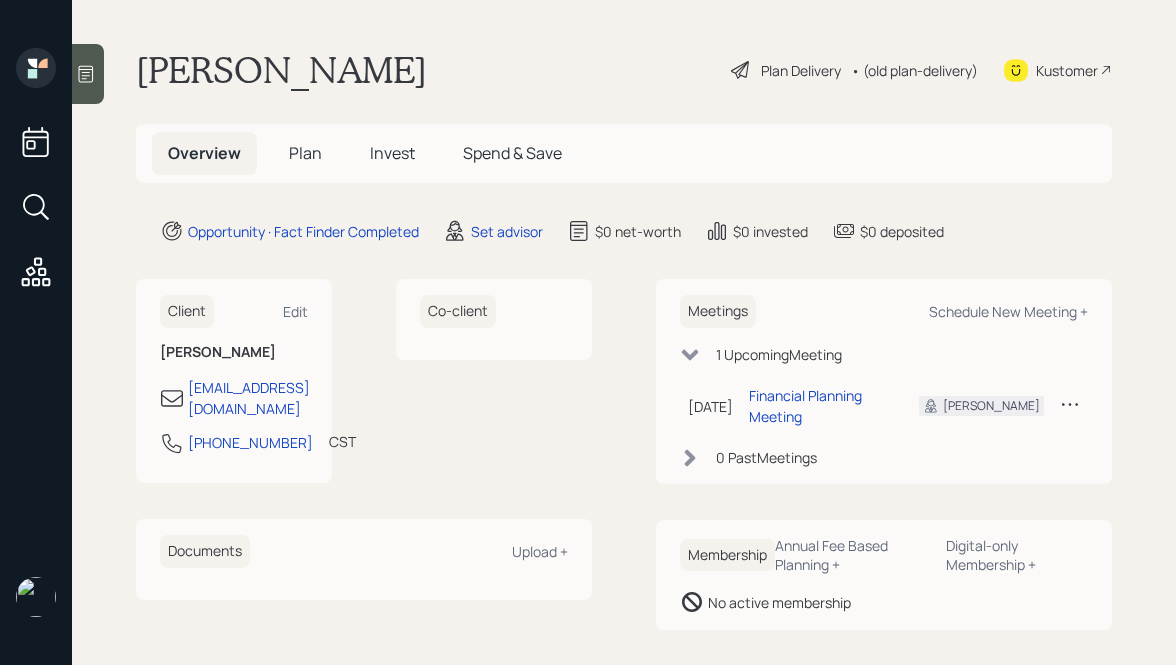 scroll, scrollTop: 0, scrollLeft: 0, axis: both 